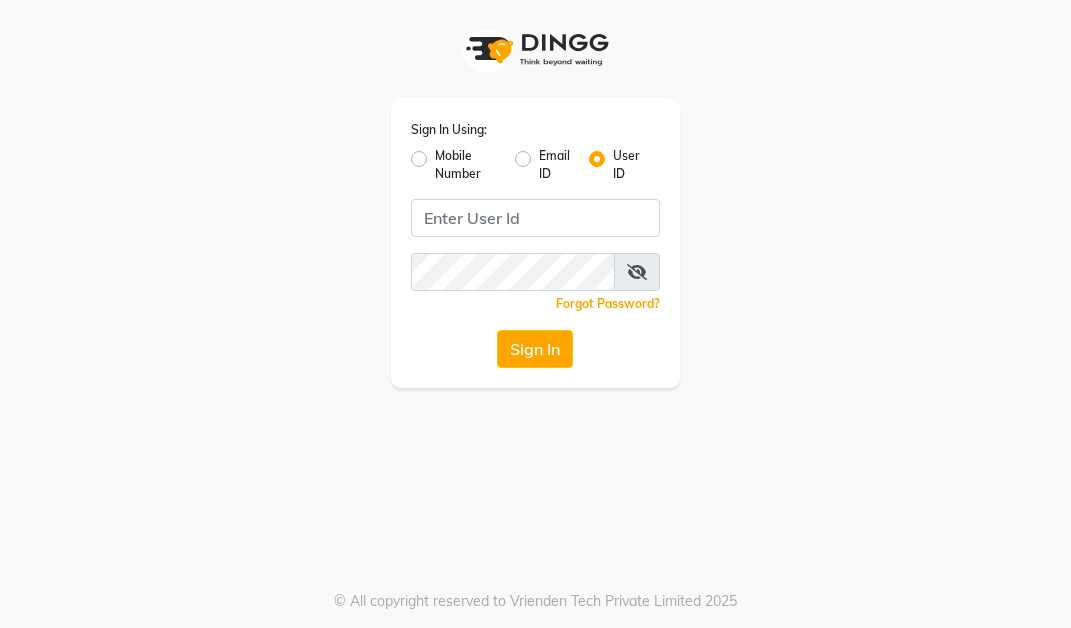 click on "Mobile Number" 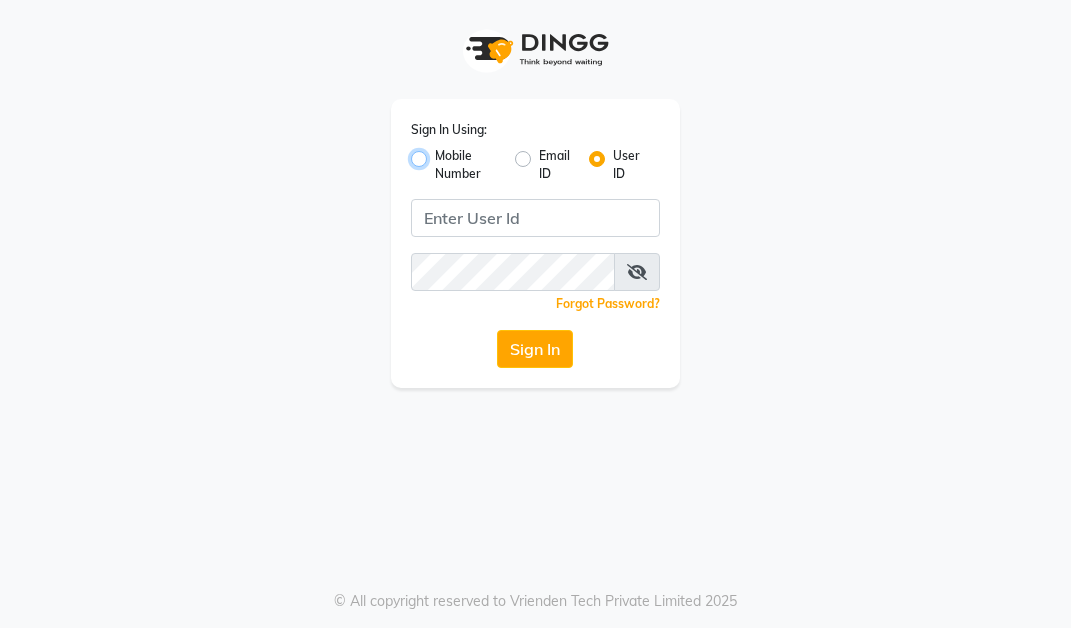click on "Mobile Number" at bounding box center (441, 153) 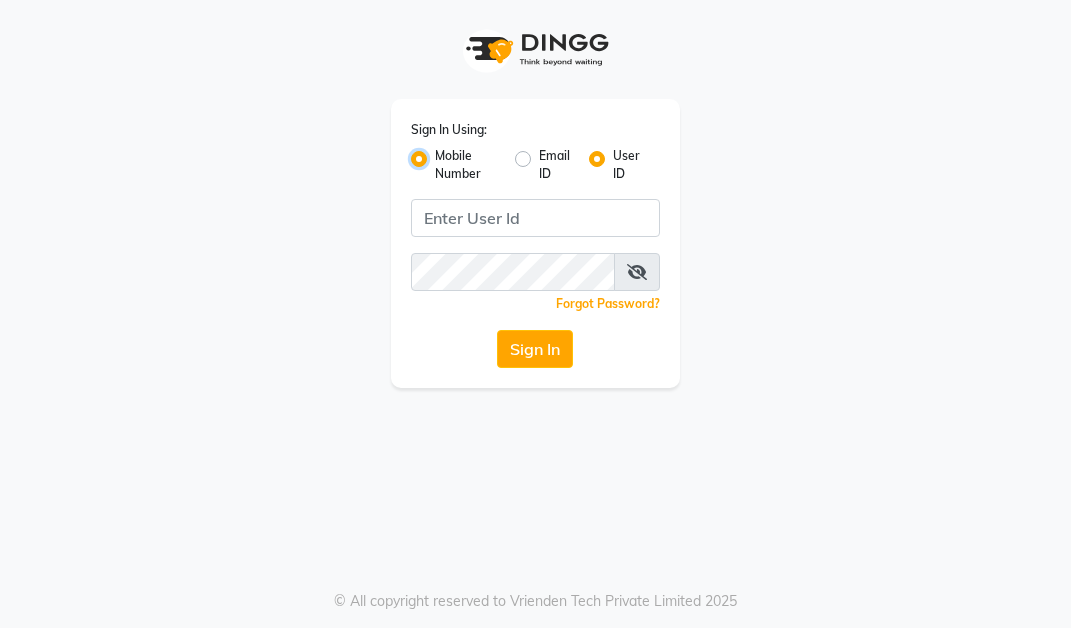 radio on "false" 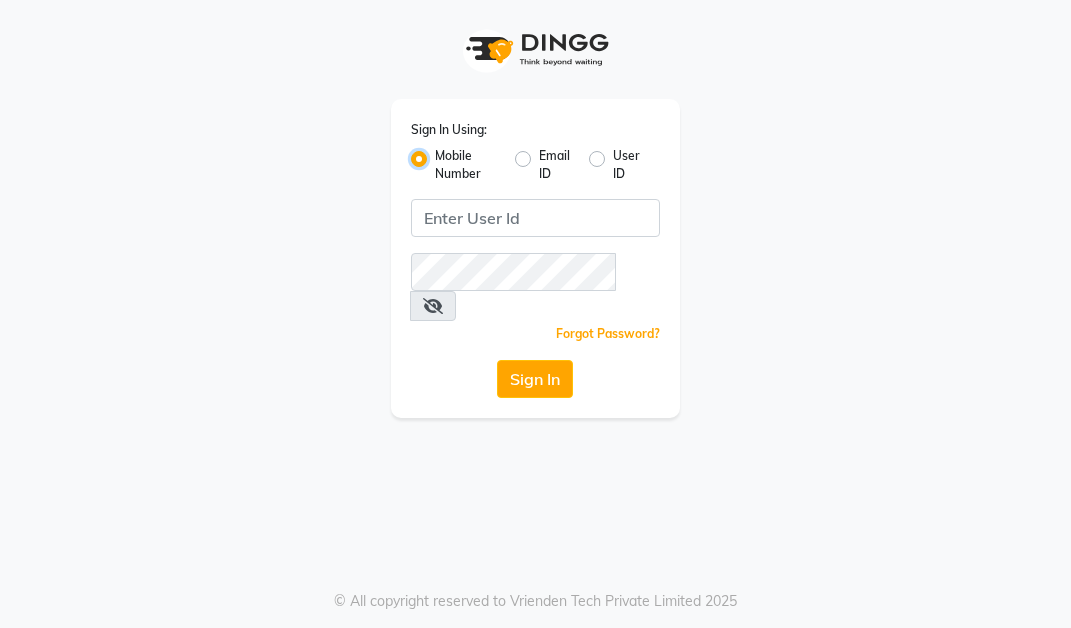 scroll, scrollTop: 0, scrollLeft: 0, axis: both 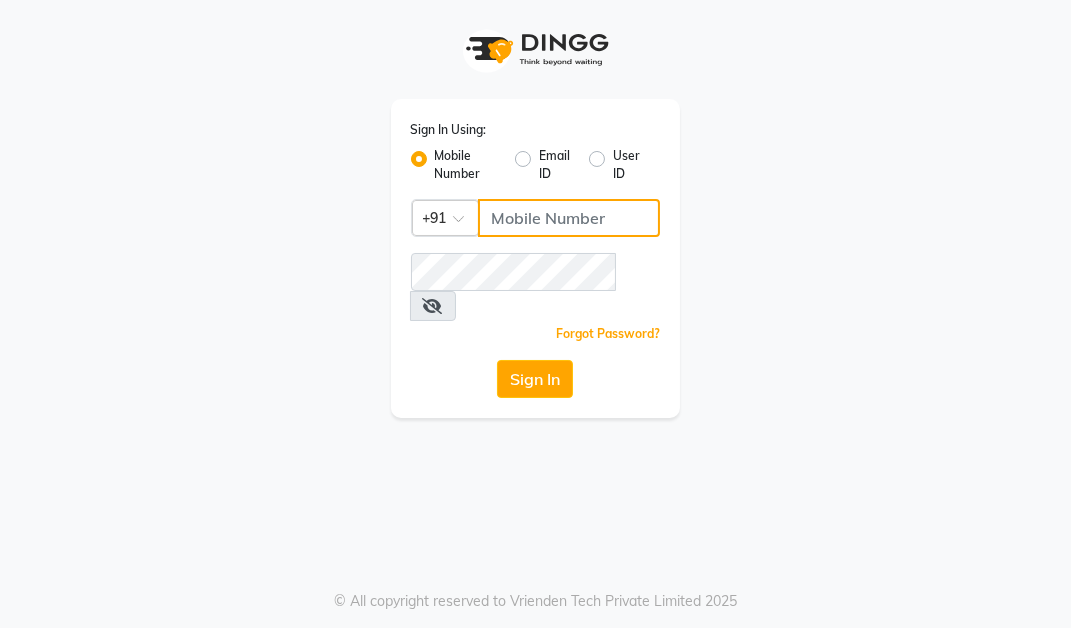 click 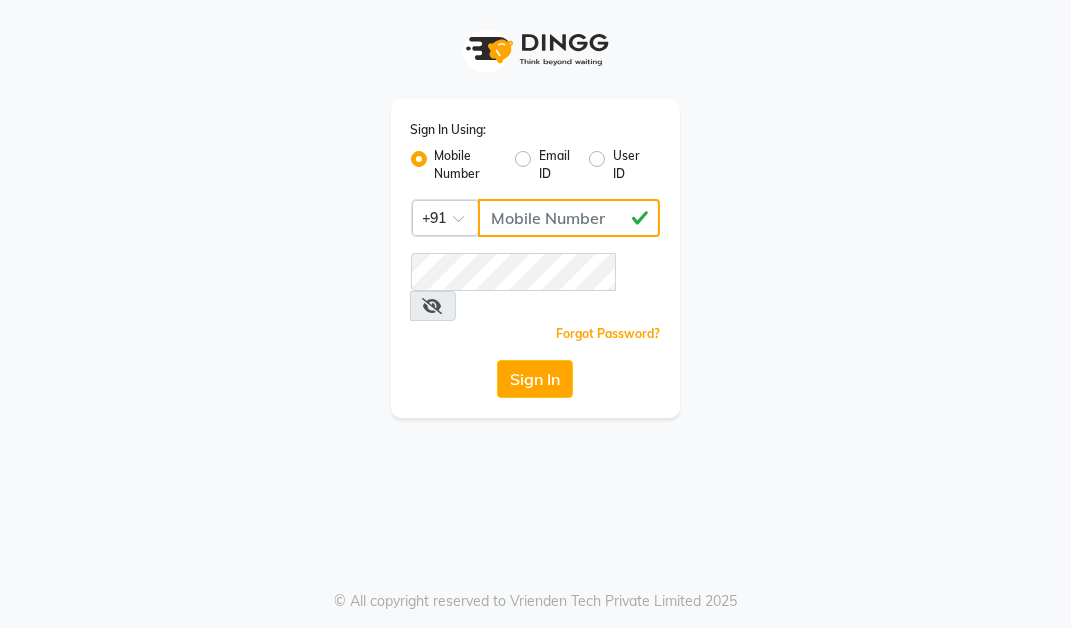 type on "[PHONE]" 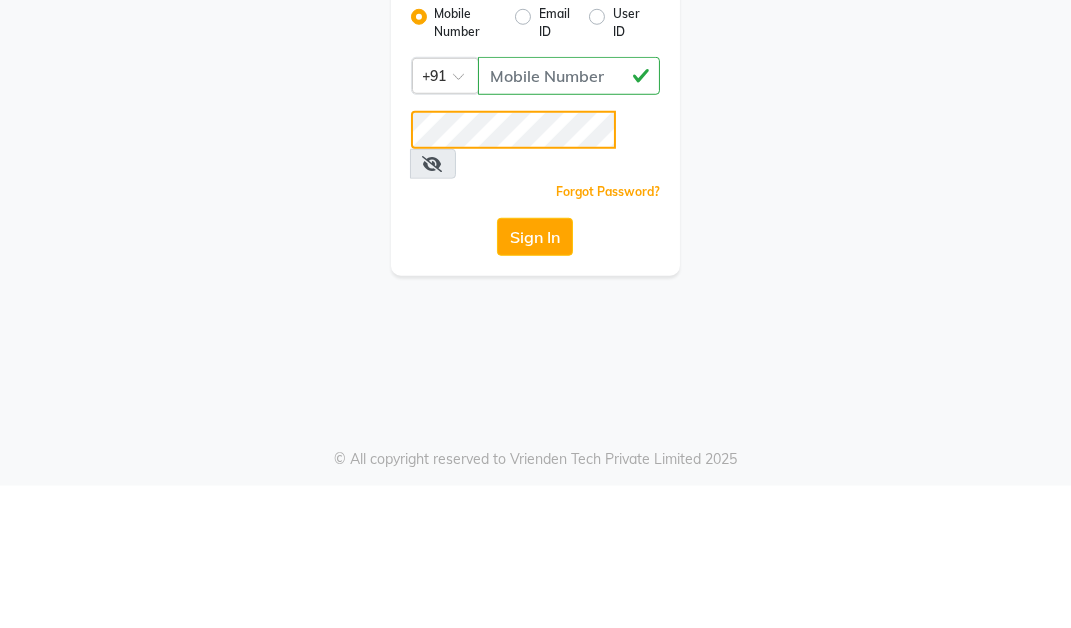 click on "Sign In" 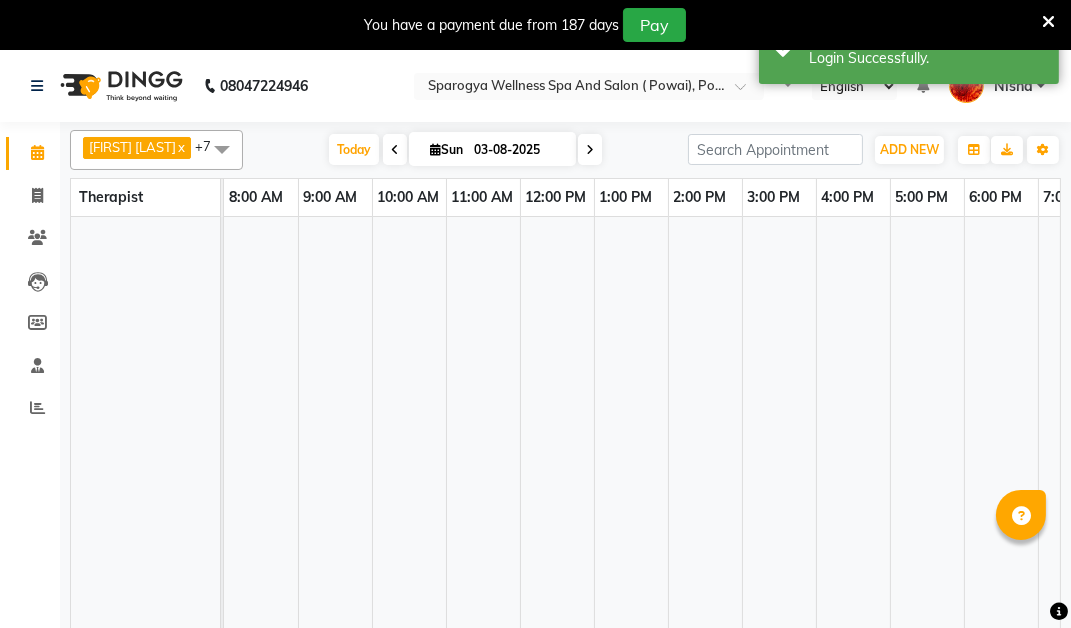 select on "en" 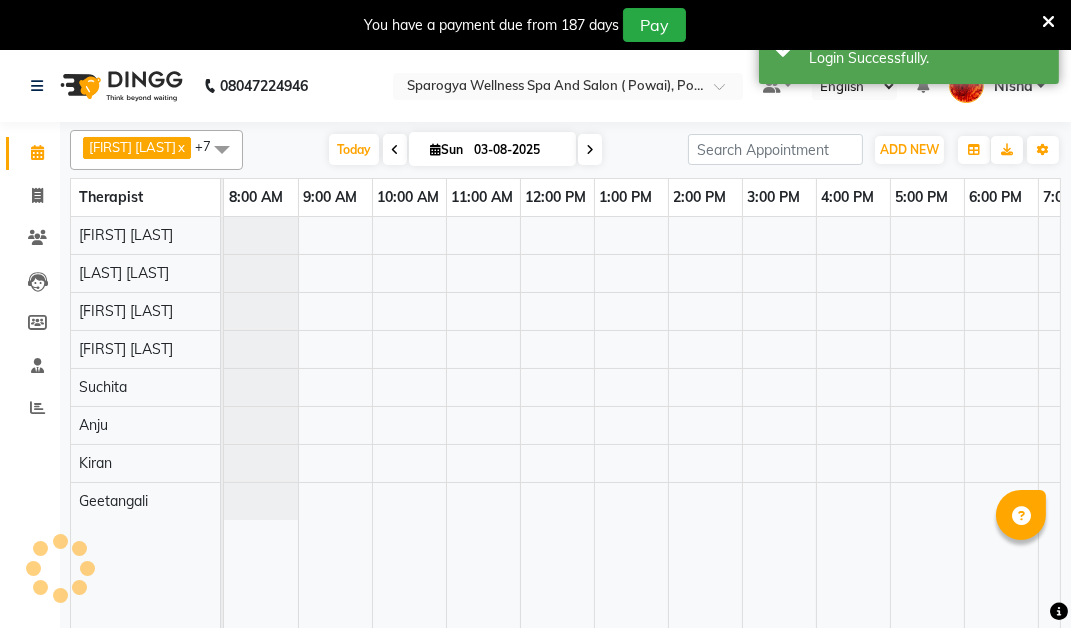 scroll, scrollTop: 0, scrollLeft: 0, axis: both 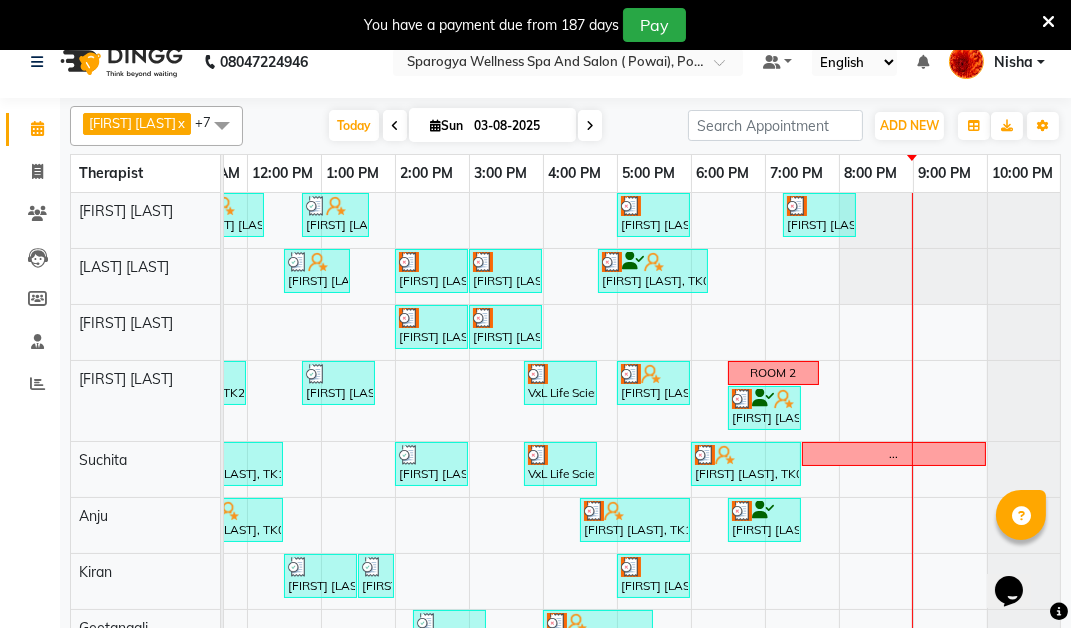 click on "03-08-2025" at bounding box center (518, 126) 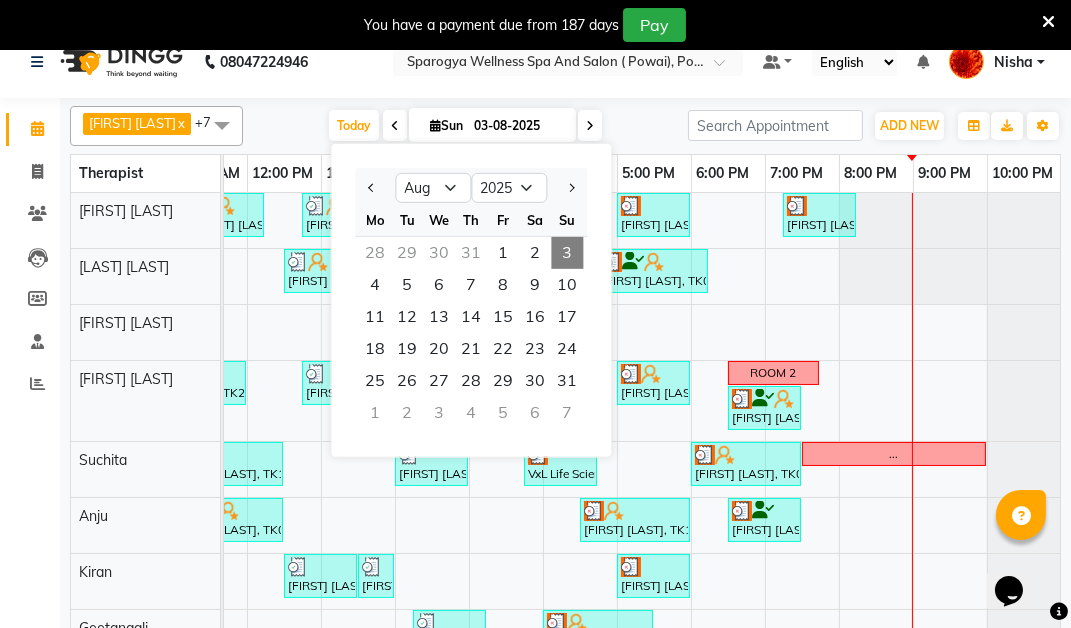 click on "7" at bounding box center [471, 285] 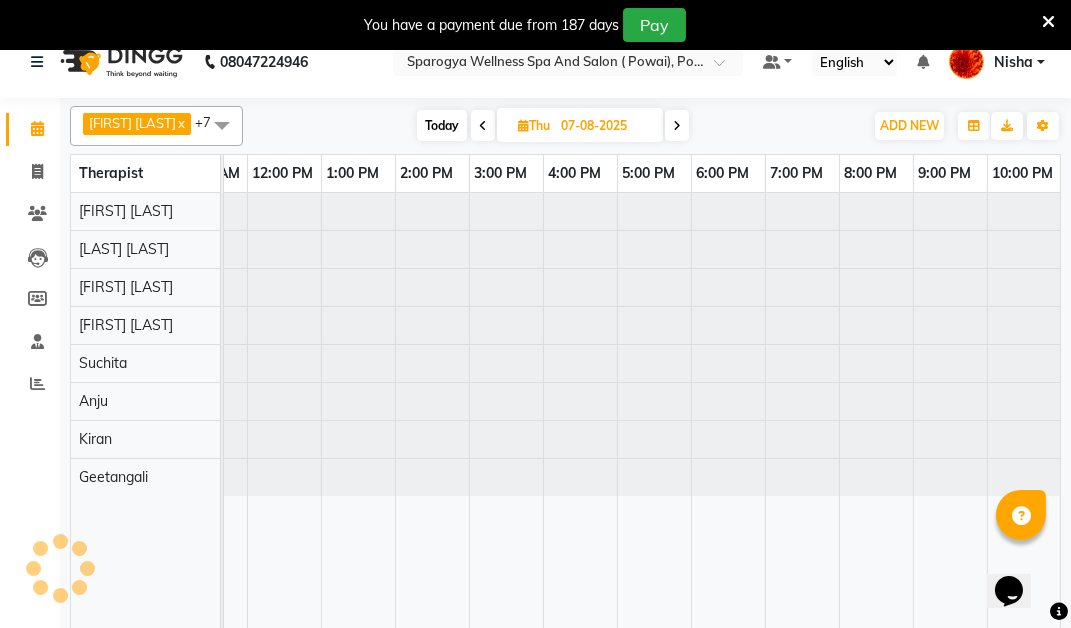 scroll, scrollTop: 0, scrollLeft: 273, axis: horizontal 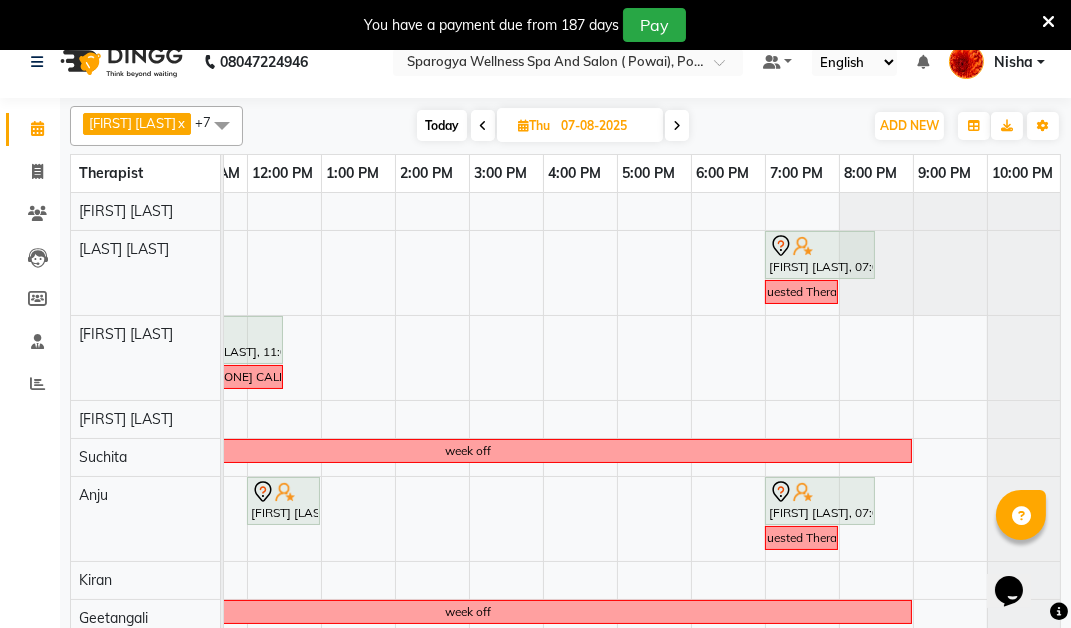 click at bounding box center [580, 415] 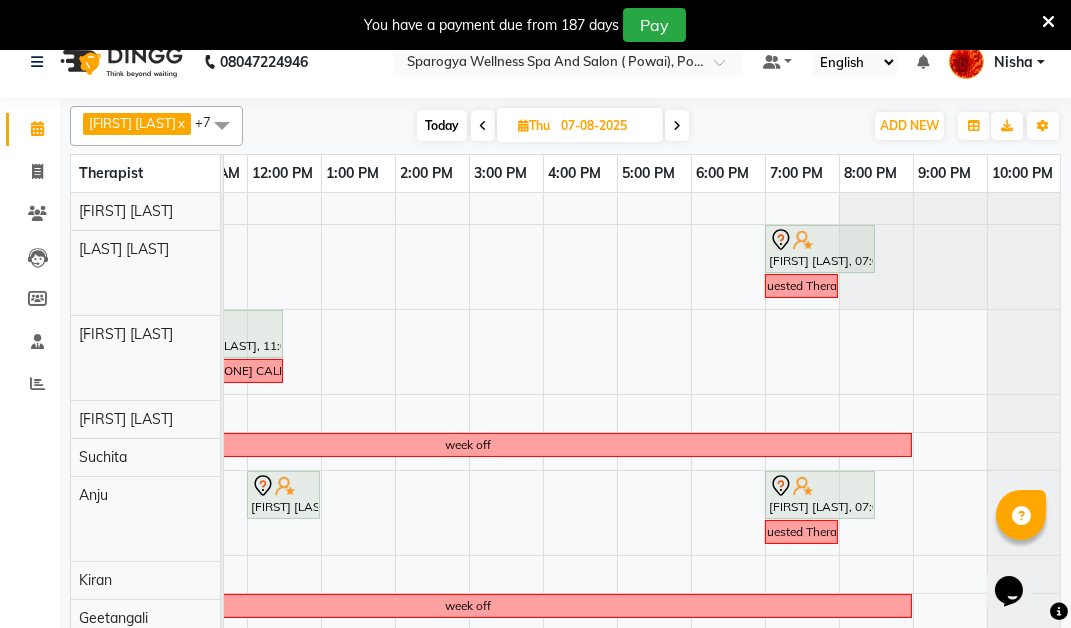 scroll, scrollTop: 6, scrollLeft: 0, axis: vertical 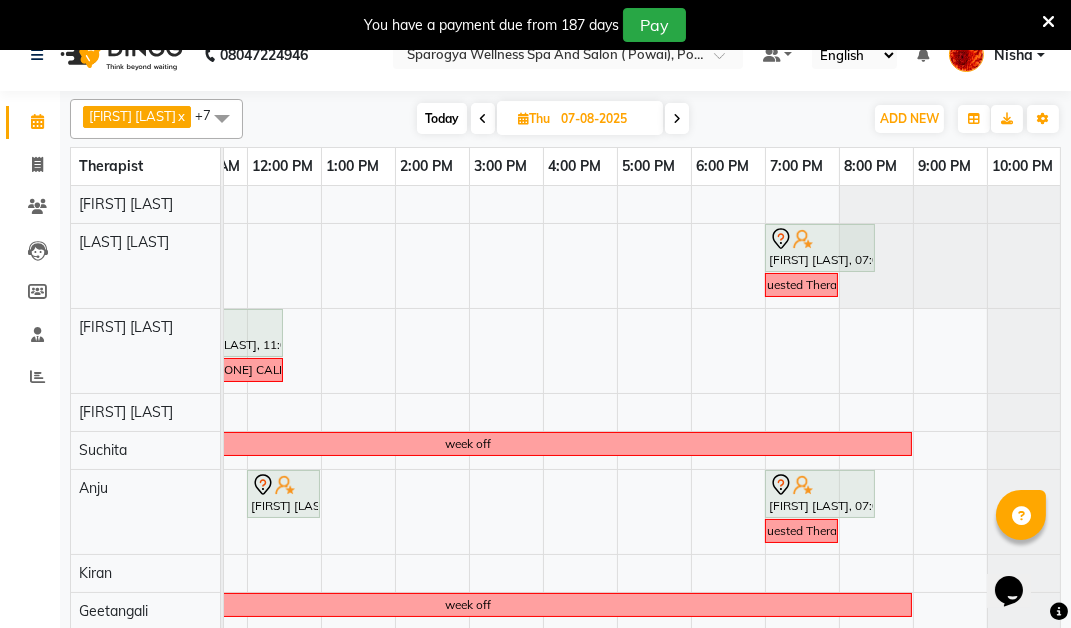 click at bounding box center [580, 436] 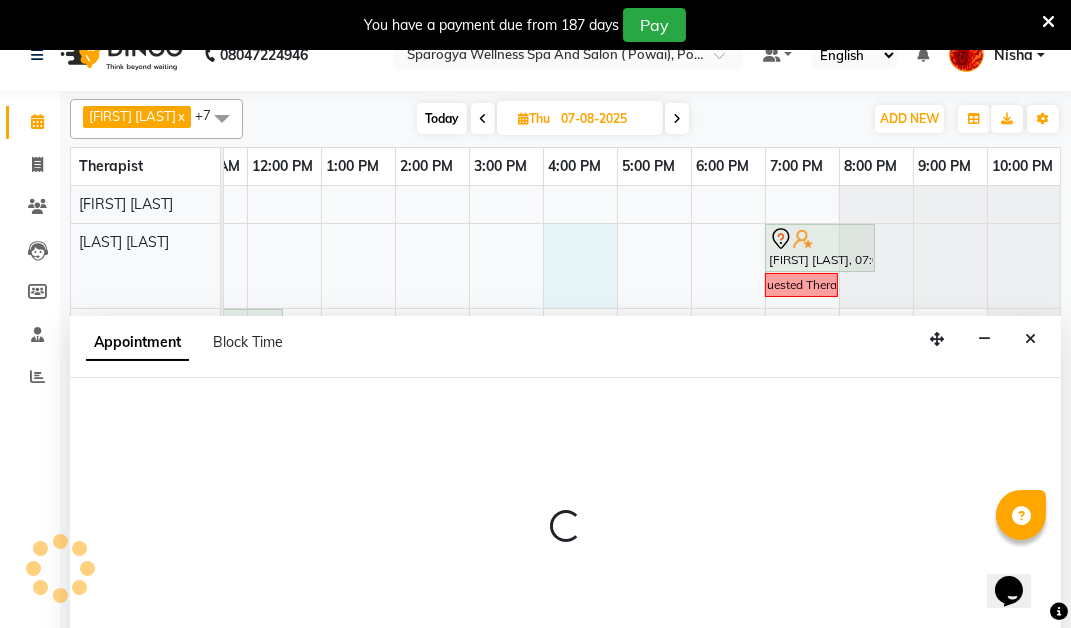 select on "16562" 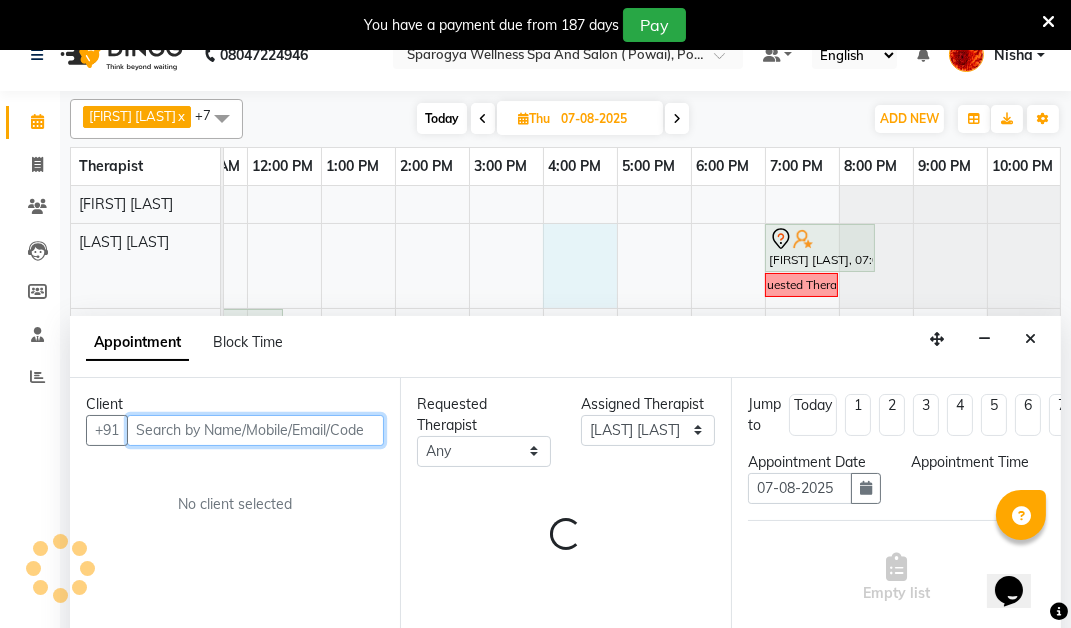 select on "960" 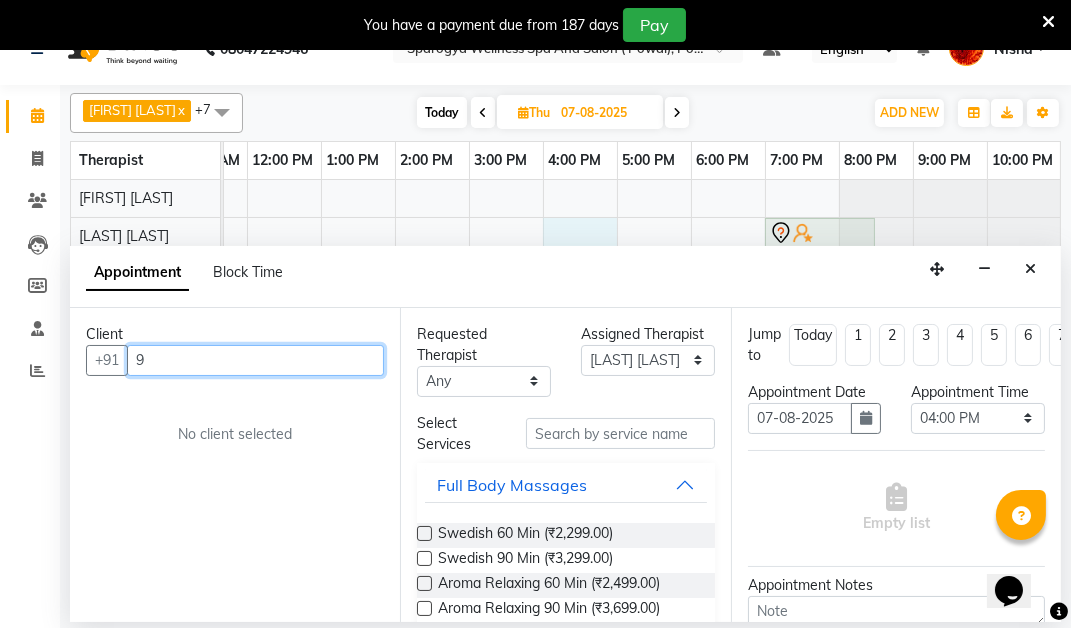 scroll, scrollTop: 37, scrollLeft: 0, axis: vertical 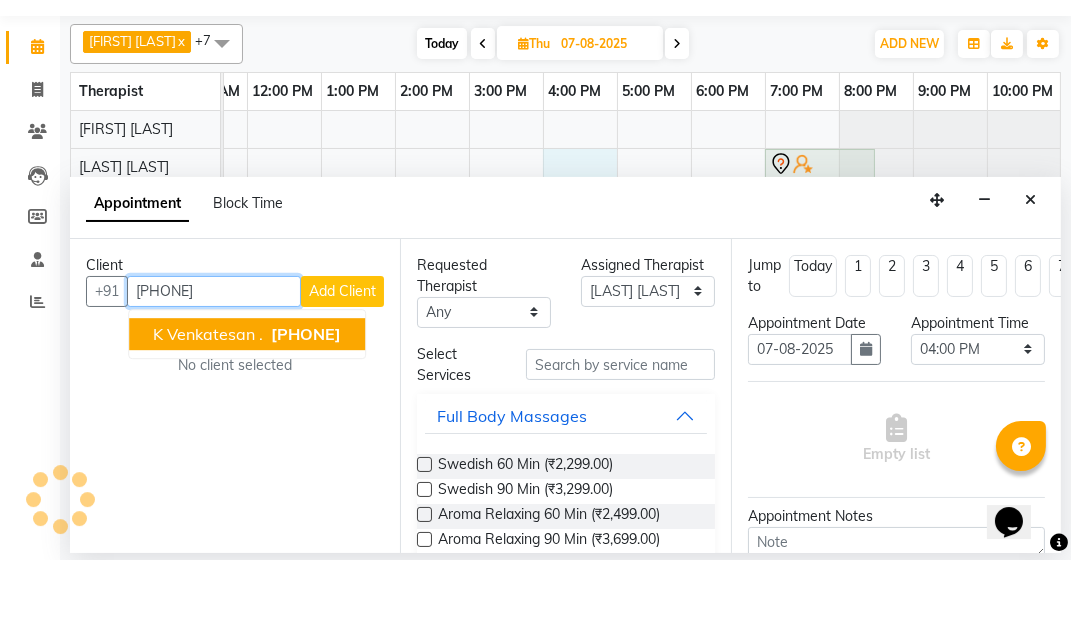 type on "[PHONE]" 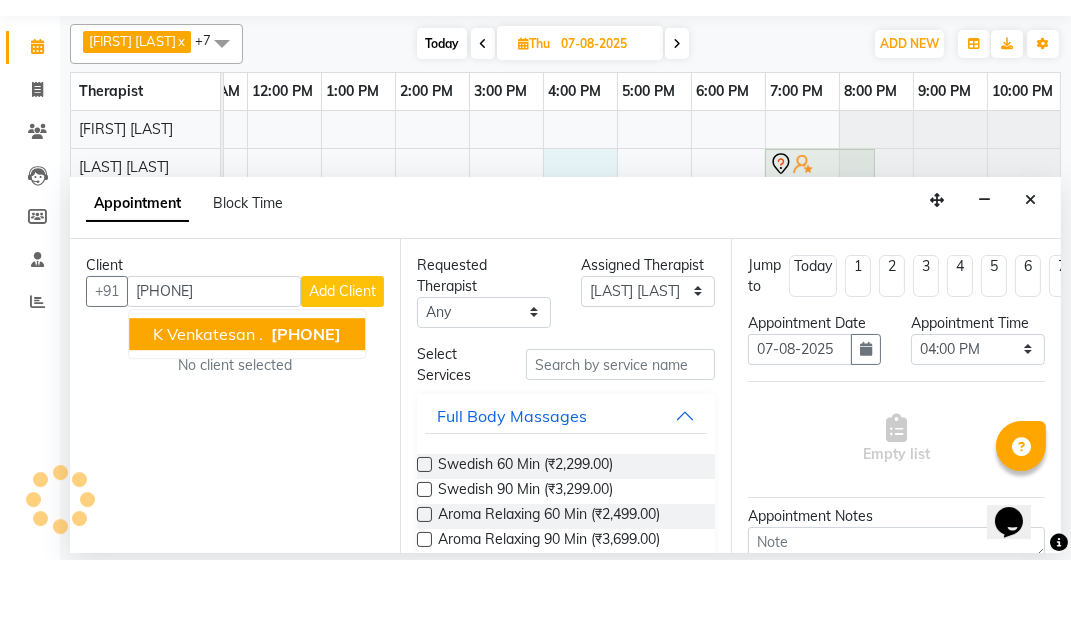 click on "Appointment Block Time" at bounding box center [565, 277] 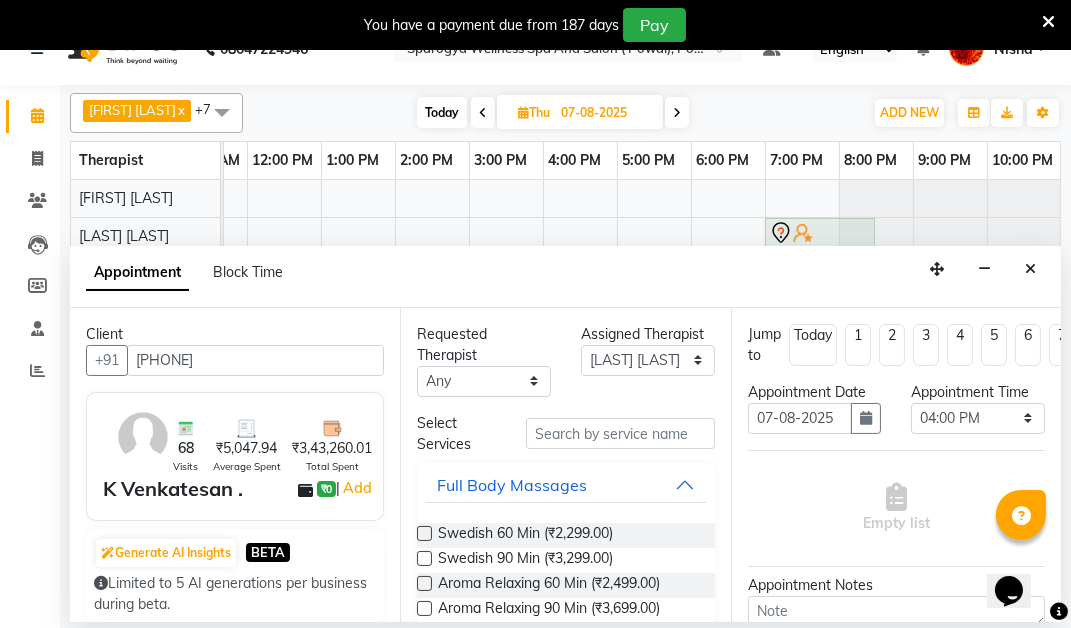 click on "Swedish 60 Min (₹2,299.00)" at bounding box center [525, 535] 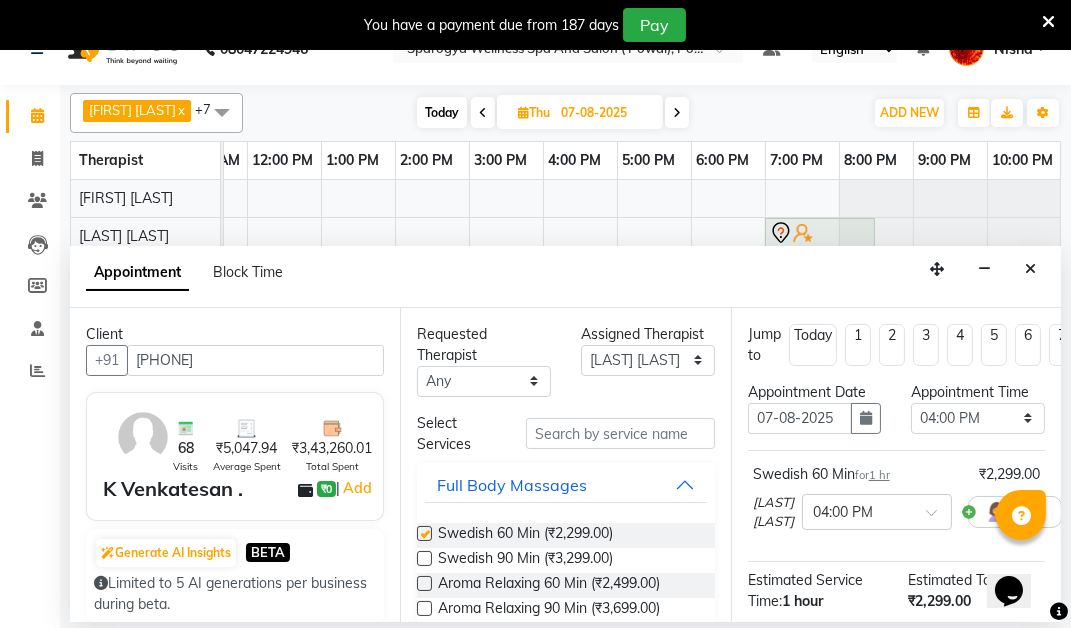 checkbox on "false" 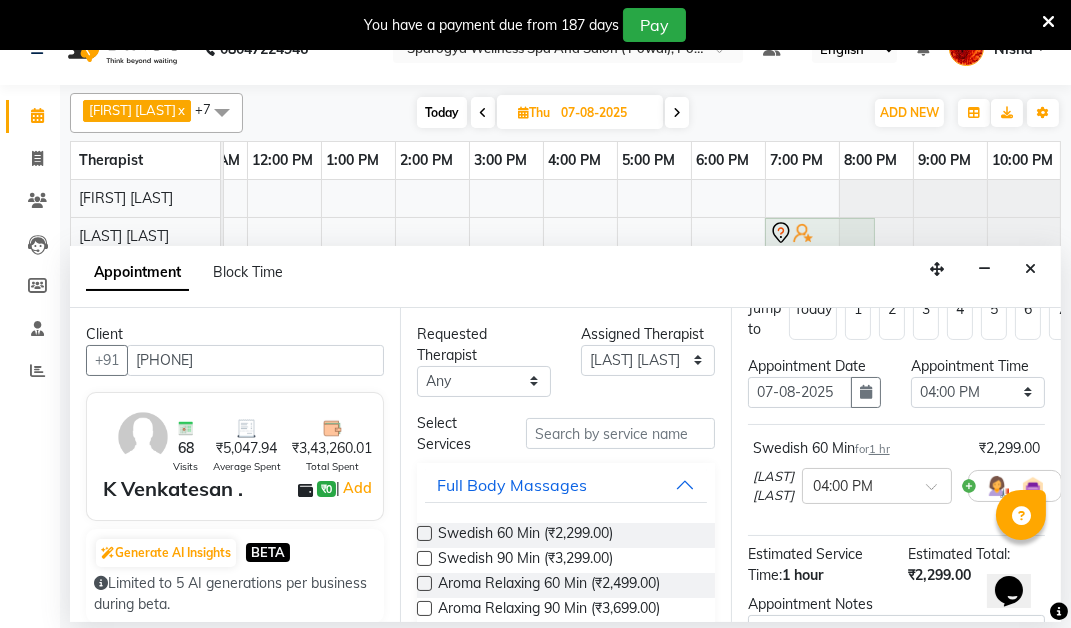 scroll, scrollTop: 8, scrollLeft: 0, axis: vertical 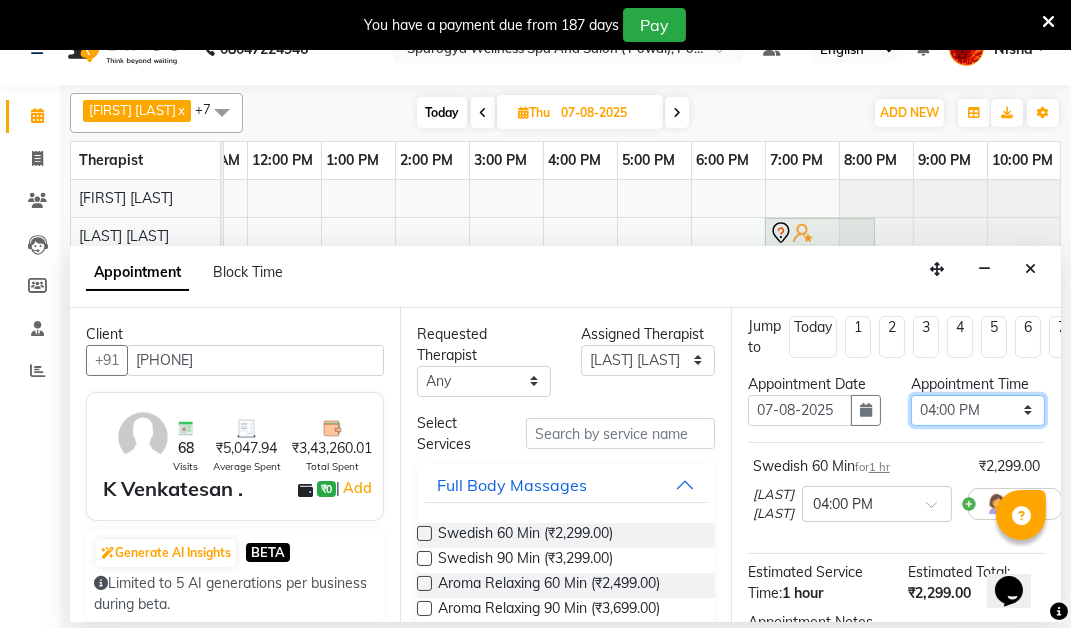 click on "Select 09:00 AM 09:15 AM 09:30 AM 09:45 AM 10:00 AM 10:15 AM 10:30 AM 10:45 AM 11:00 AM 11:15 AM 11:30 AM 11:45 AM 12:00 PM 12:15 PM 12:30 PM 12:45 PM 01:00 PM 01:15 PM 01:30 PM 01:45 PM 02:00 PM 02:15 PM 02:30 PM 02:45 PM 03:00 PM 03:15 PM 03:30 PM 03:45 PM 04:00 PM 04:15 PM 04:30 PM 04:45 PM 05:00 PM 05:15 PM 05:30 PM 05:45 PM 06:00 PM 06:15 PM 06:30 PM 06:45 PM 07:00 PM 07:15 PM 07:30 PM 07:45 PM 08:00 PM 08:15 PM 08:30 PM 08:45 PM 09:00 PM 09:15 PM 09:30 PM 09:45 PM 10:00 PM" at bounding box center [978, 410] 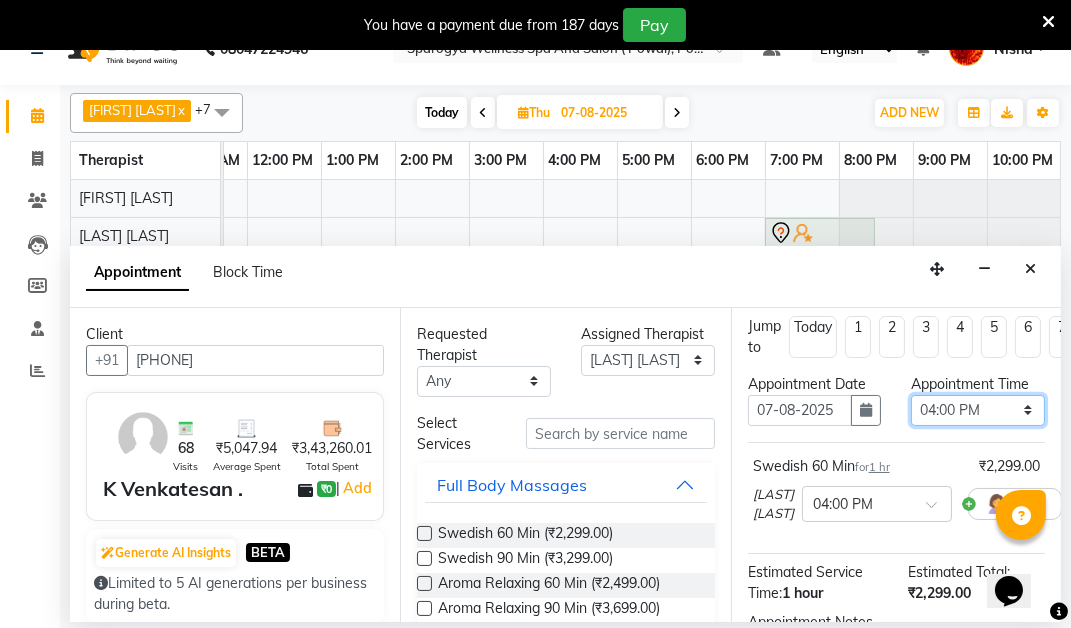 select on "990" 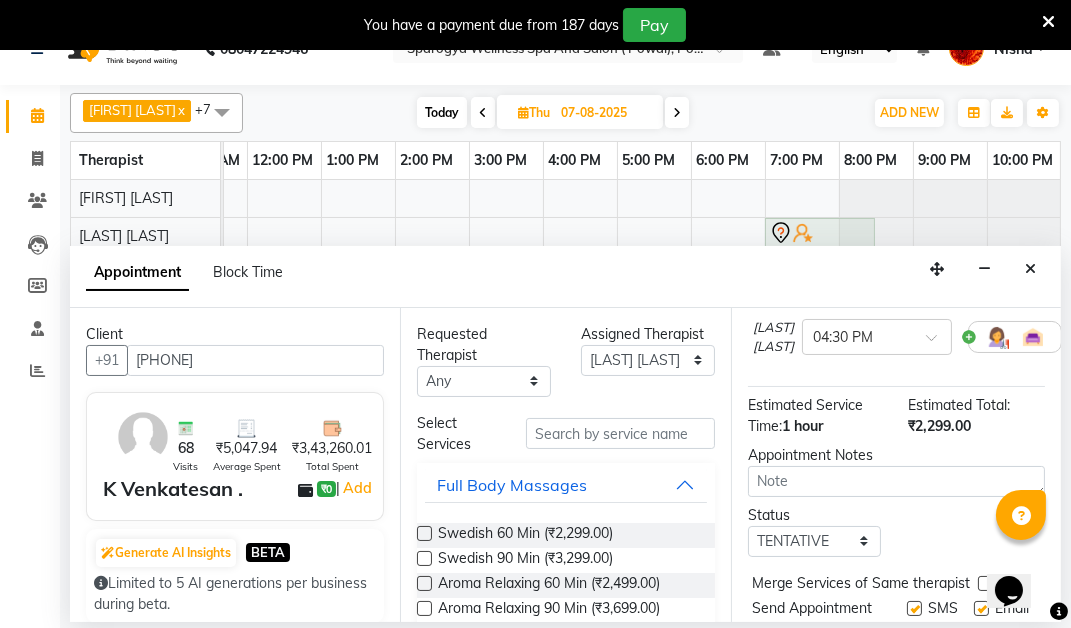 scroll, scrollTop: 213, scrollLeft: 0, axis: vertical 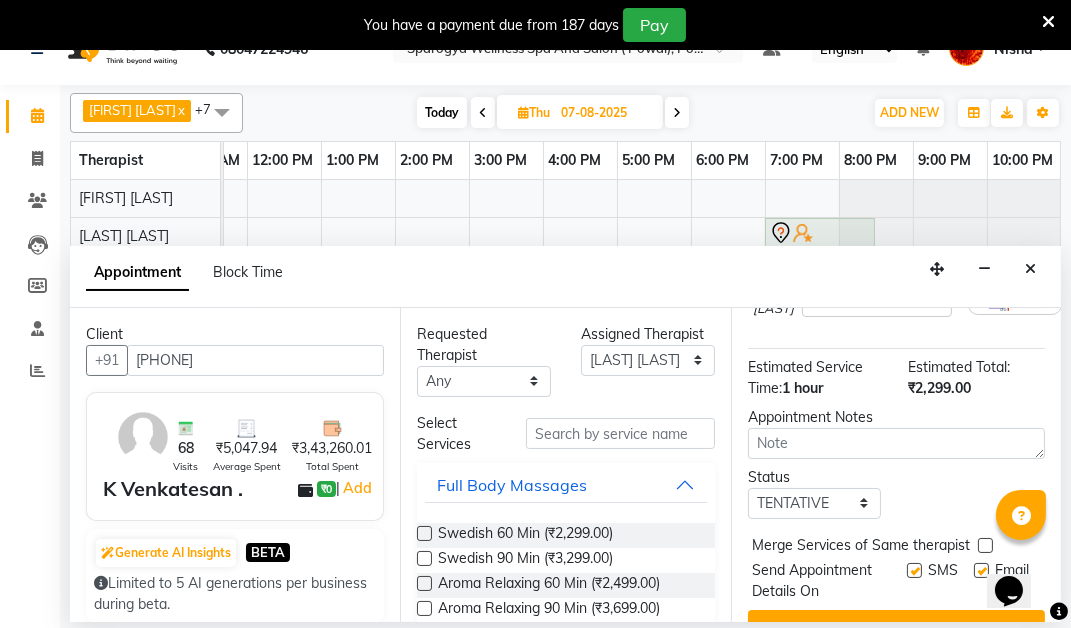 click on "Book" at bounding box center (896, 628) 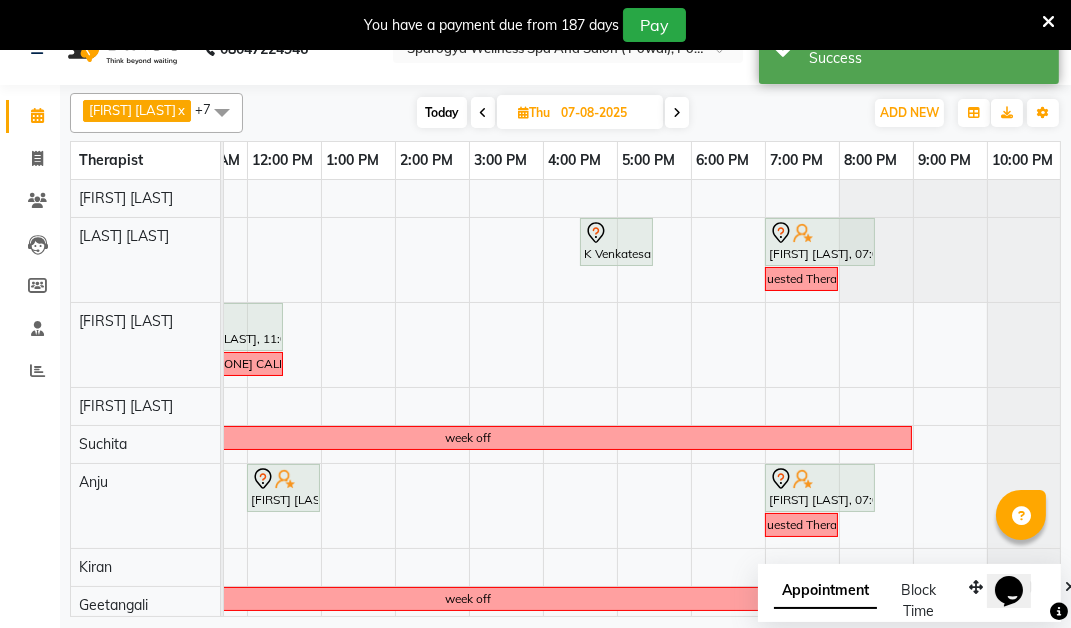 scroll, scrollTop: 0, scrollLeft: 0, axis: both 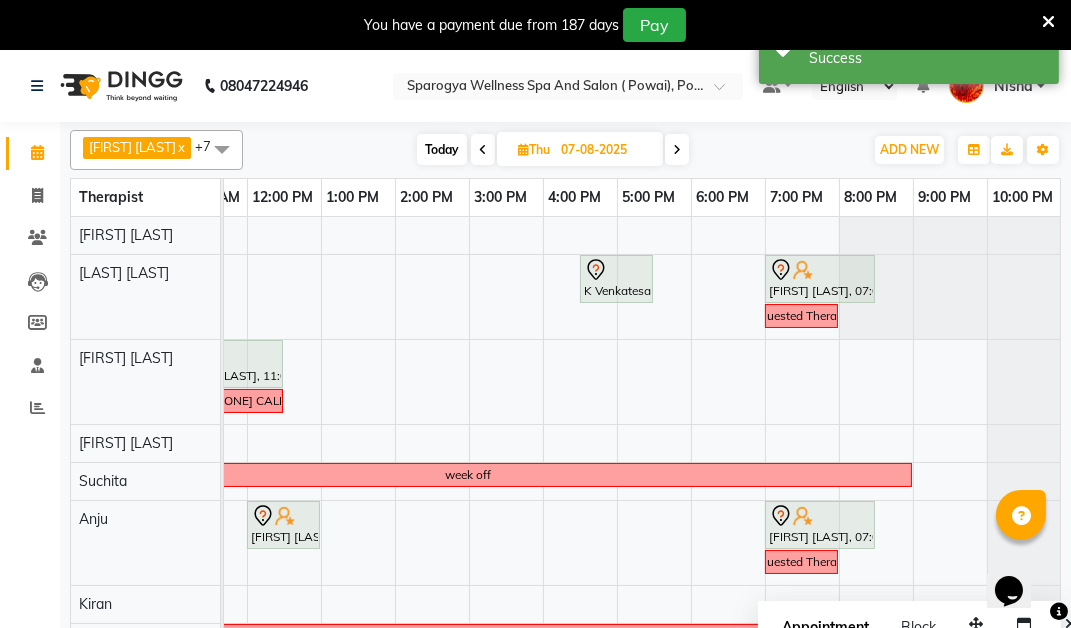 click on "Today  Thu 07-08-2025" at bounding box center (553, 150) 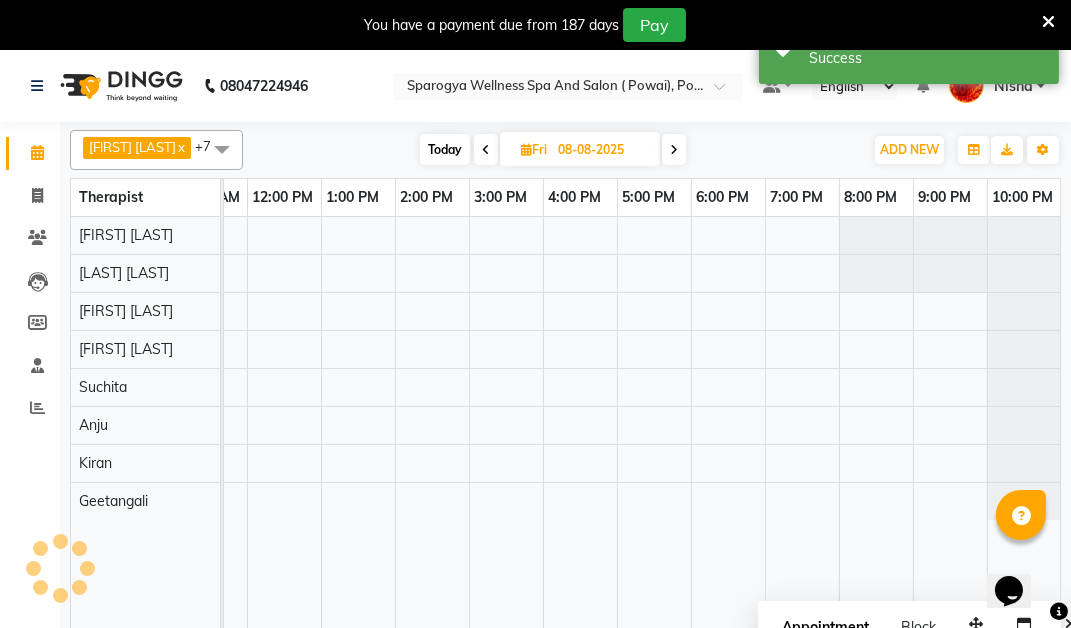 scroll, scrollTop: 0, scrollLeft: 273, axis: horizontal 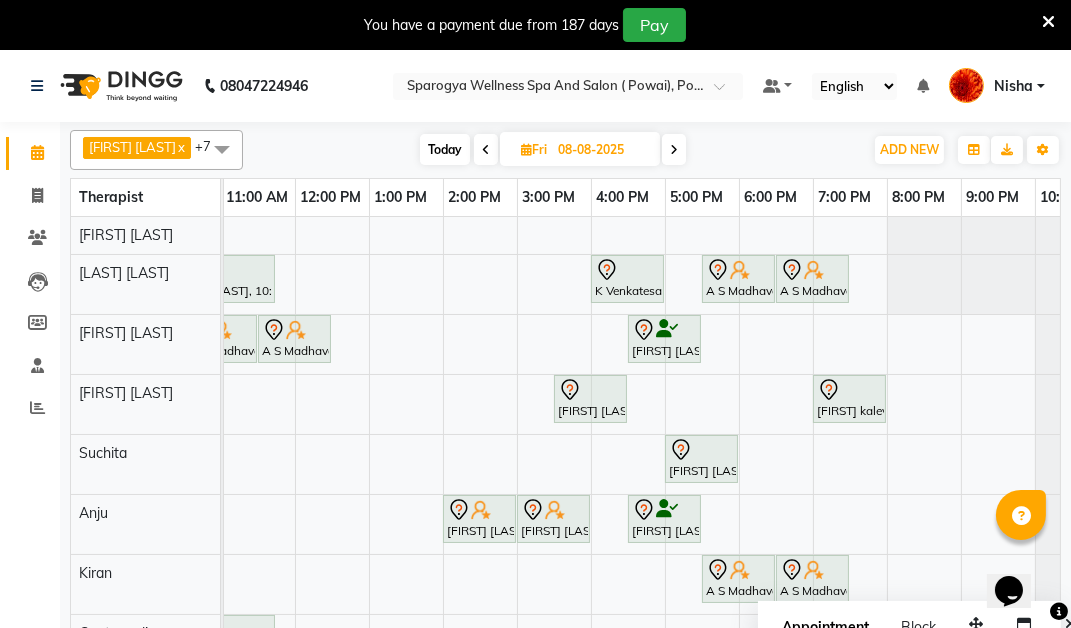 click on "Nisha" at bounding box center (997, 86) 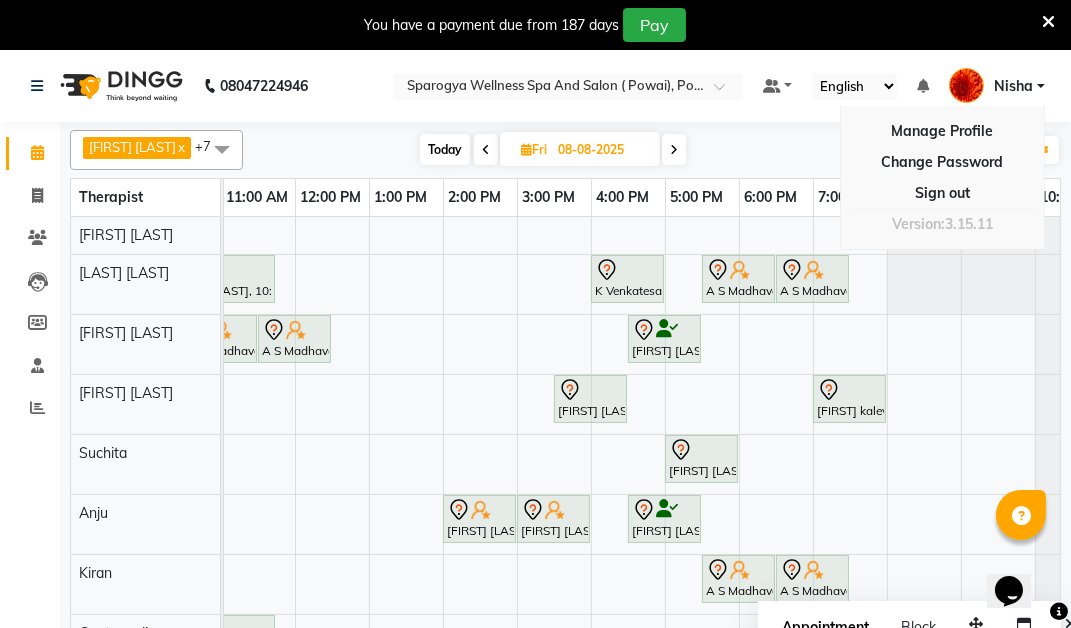 click on "Nisha" at bounding box center [997, 86] 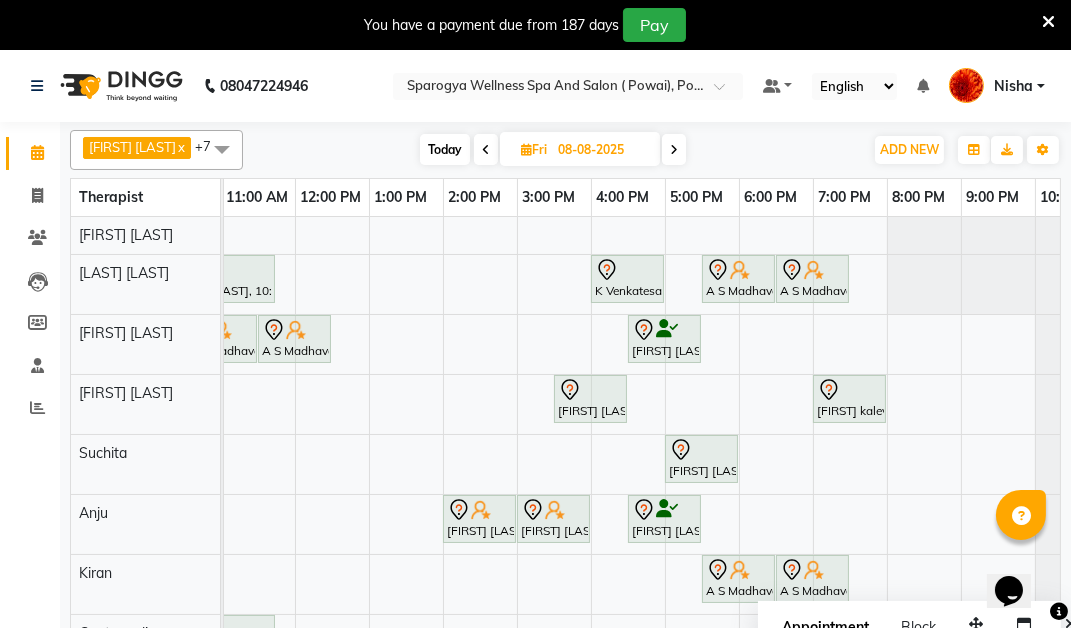 click on "Nisha" at bounding box center [997, 86] 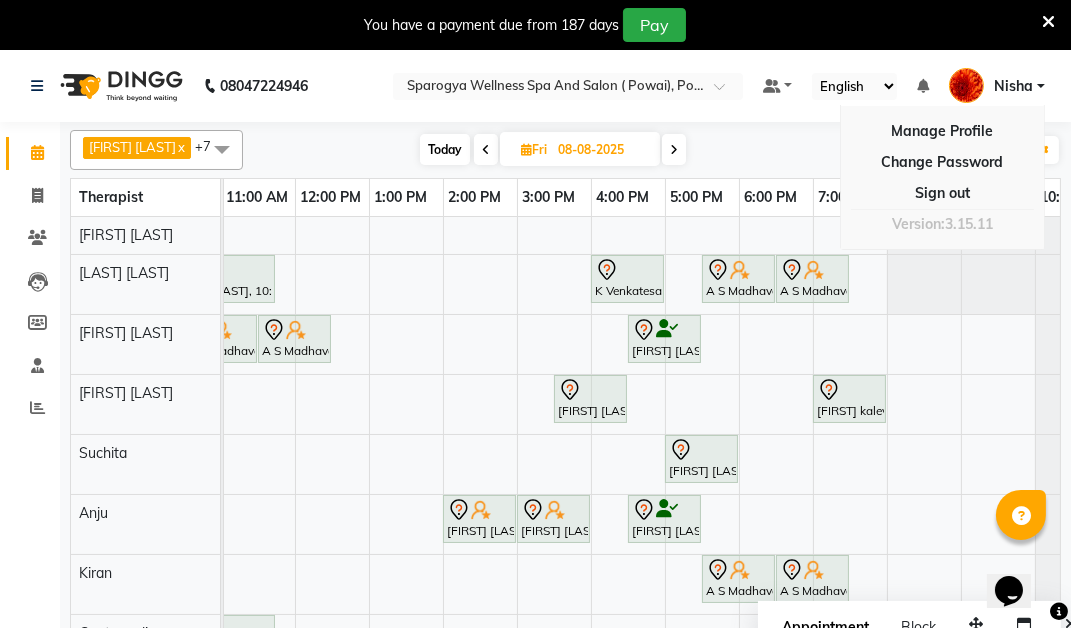 scroll, scrollTop: 0, scrollLeft: 0, axis: both 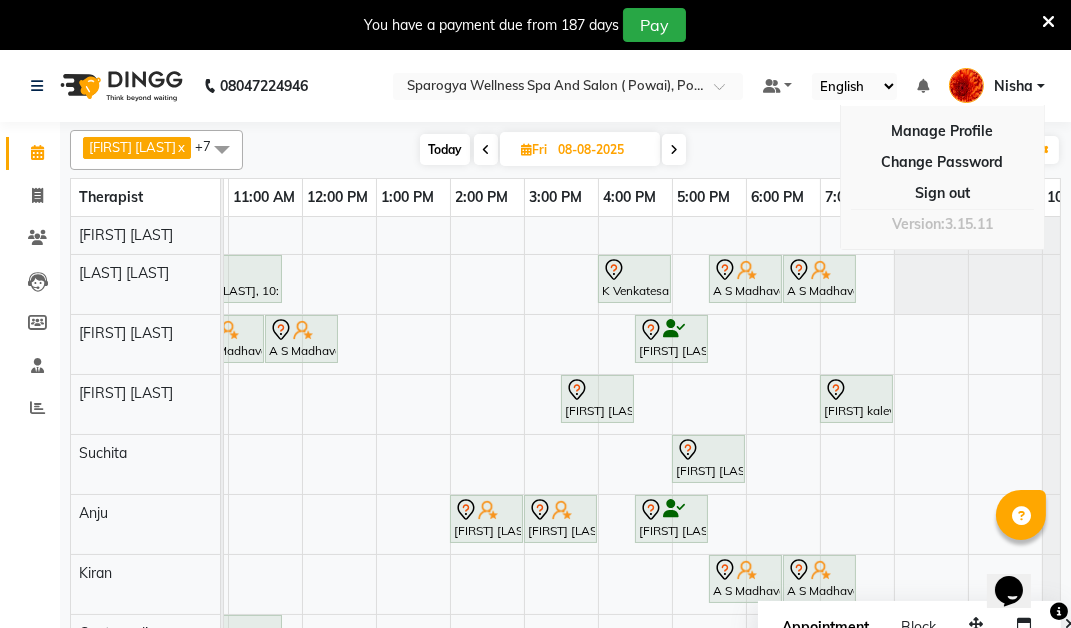 click on "08-08-2025" at bounding box center (602, 150) 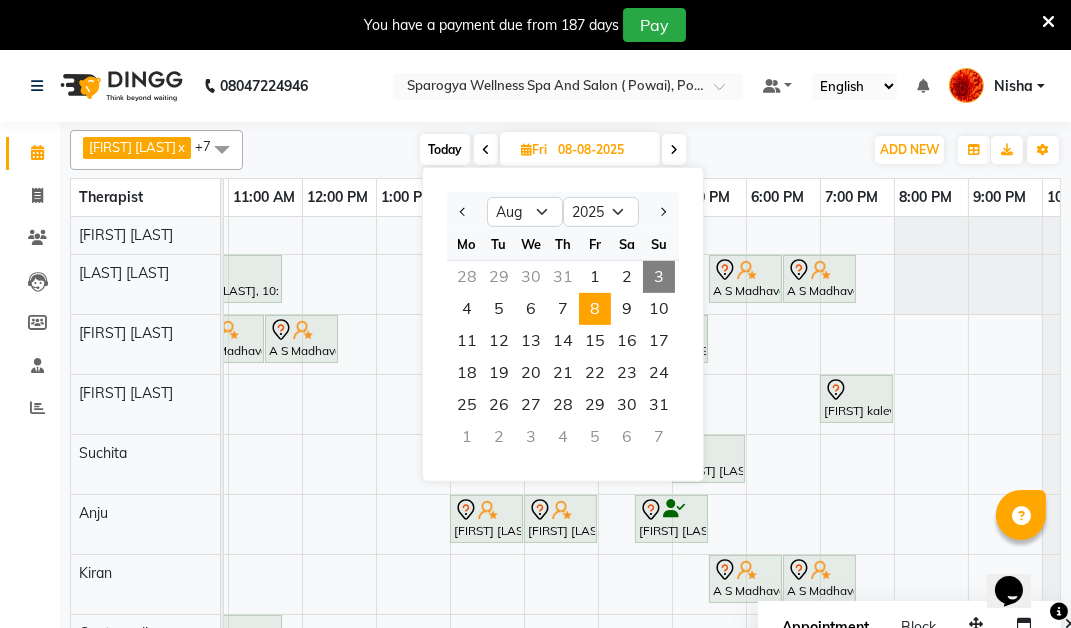 click on "5" at bounding box center (499, 309) 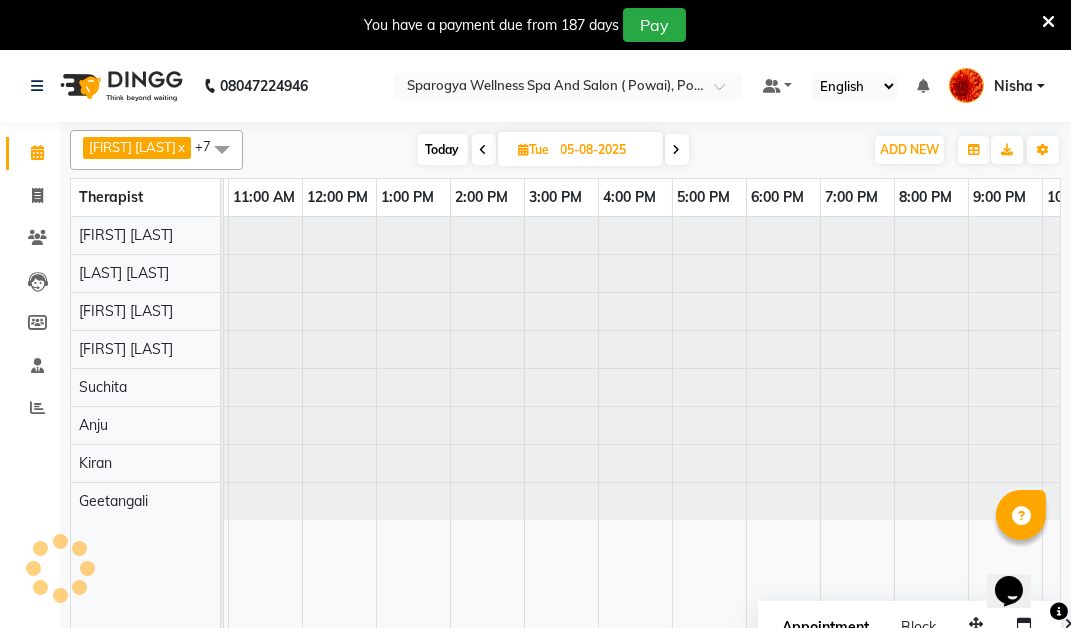 scroll, scrollTop: 0, scrollLeft: 0, axis: both 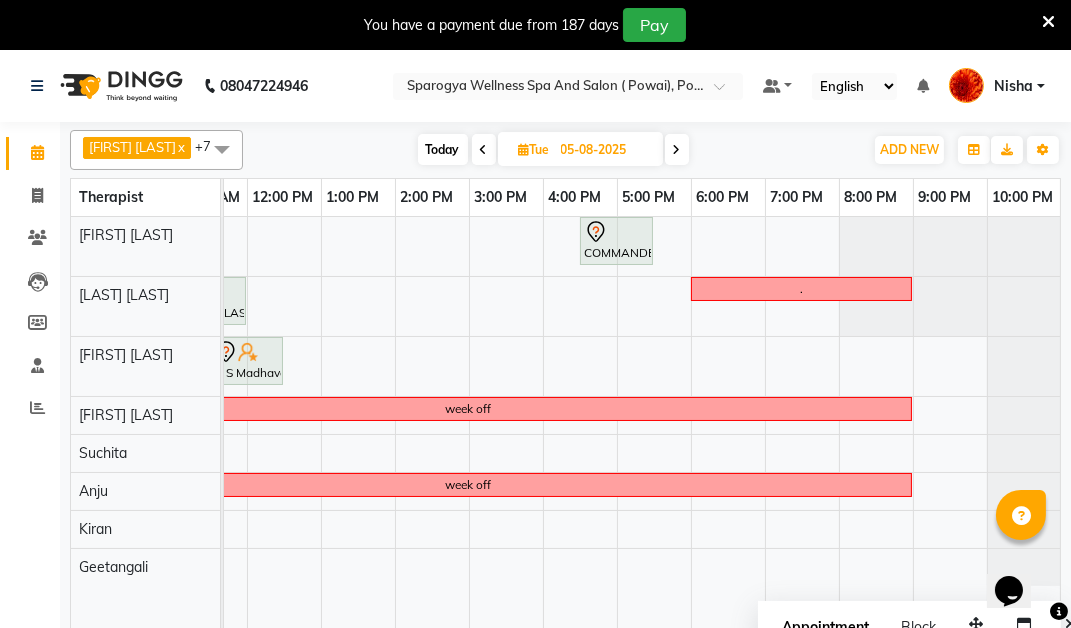 click at bounding box center [876, 435] 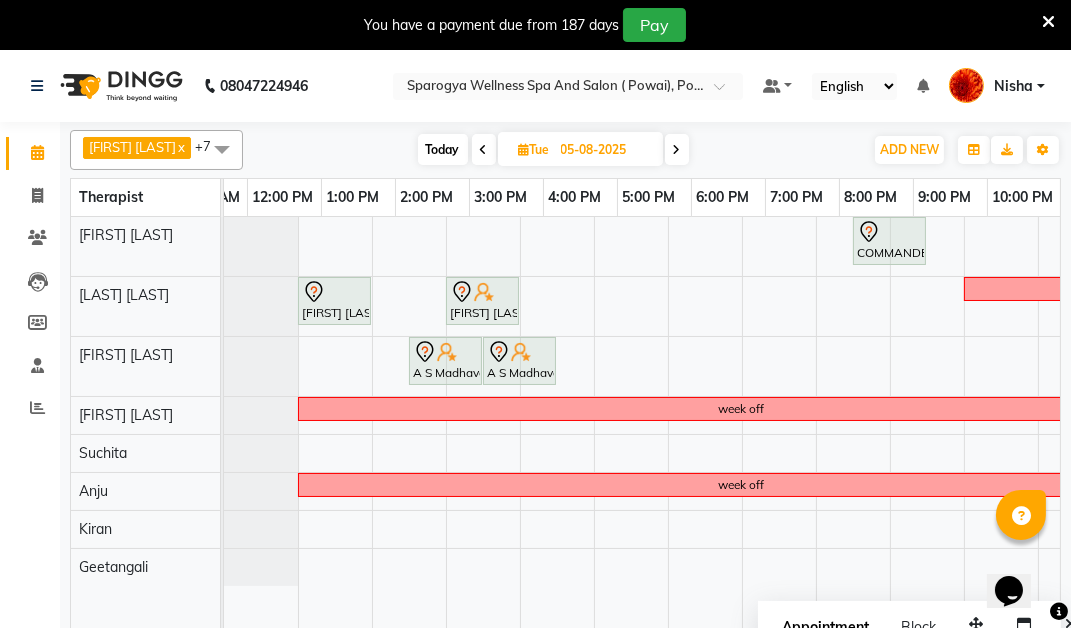 scroll, scrollTop: 0, scrollLeft: 0, axis: both 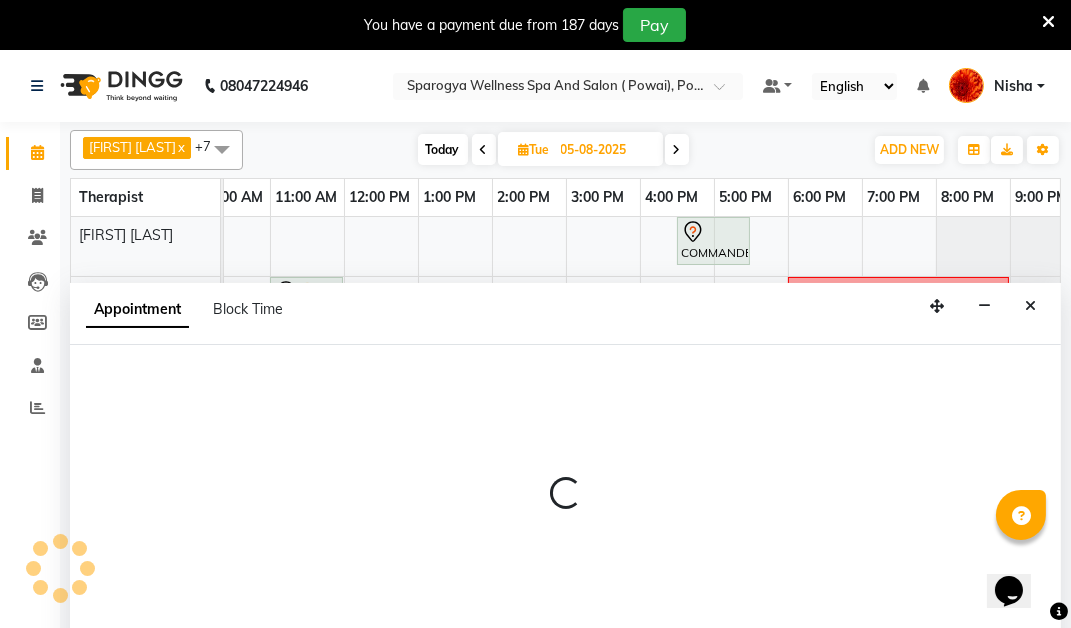 select on "16786" 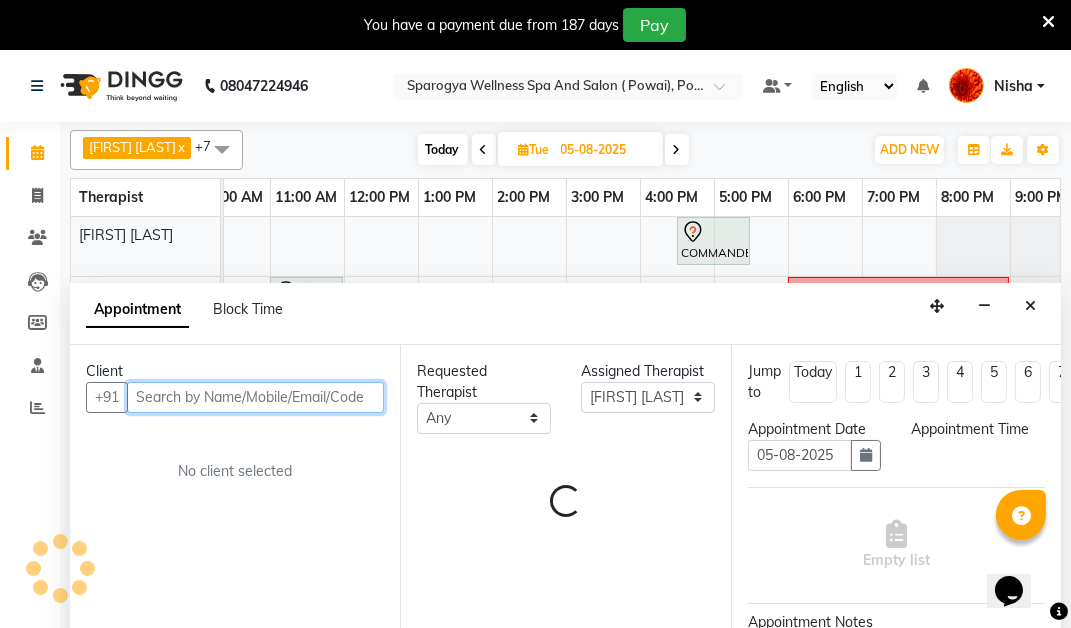 scroll, scrollTop: 50, scrollLeft: 0, axis: vertical 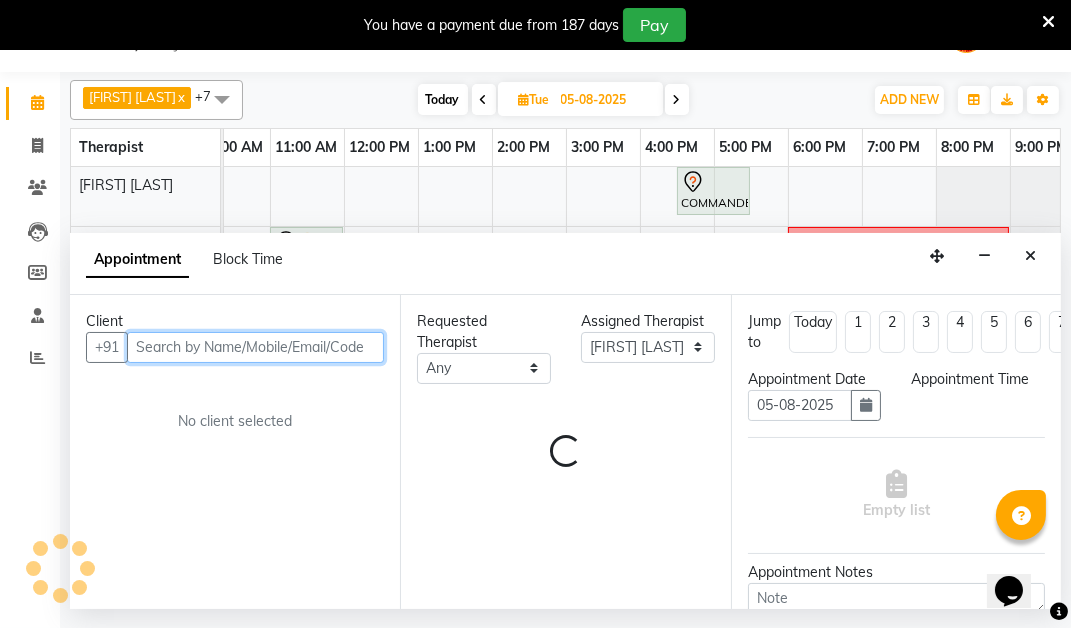 select on "1140" 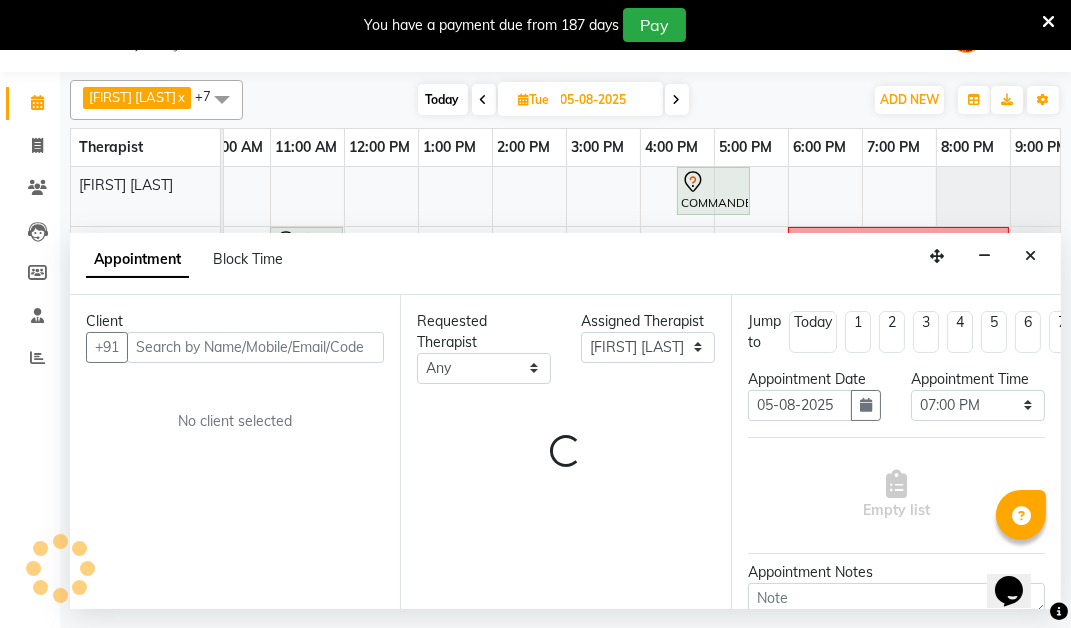click on "Client +91  No client selected" at bounding box center [235, 452] 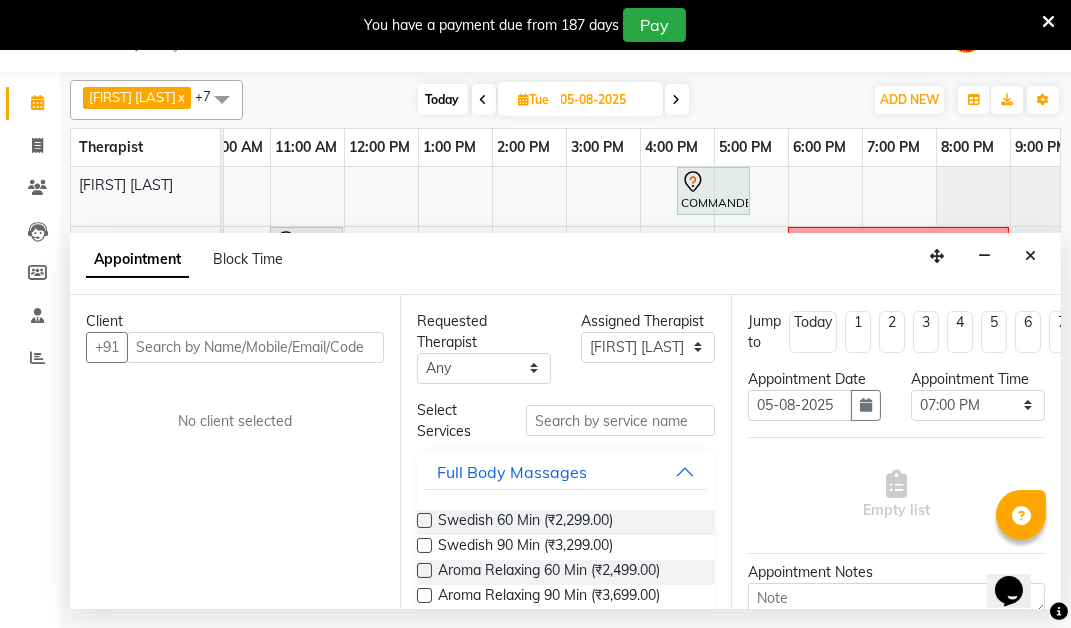 click on "Block Time" at bounding box center [248, 259] 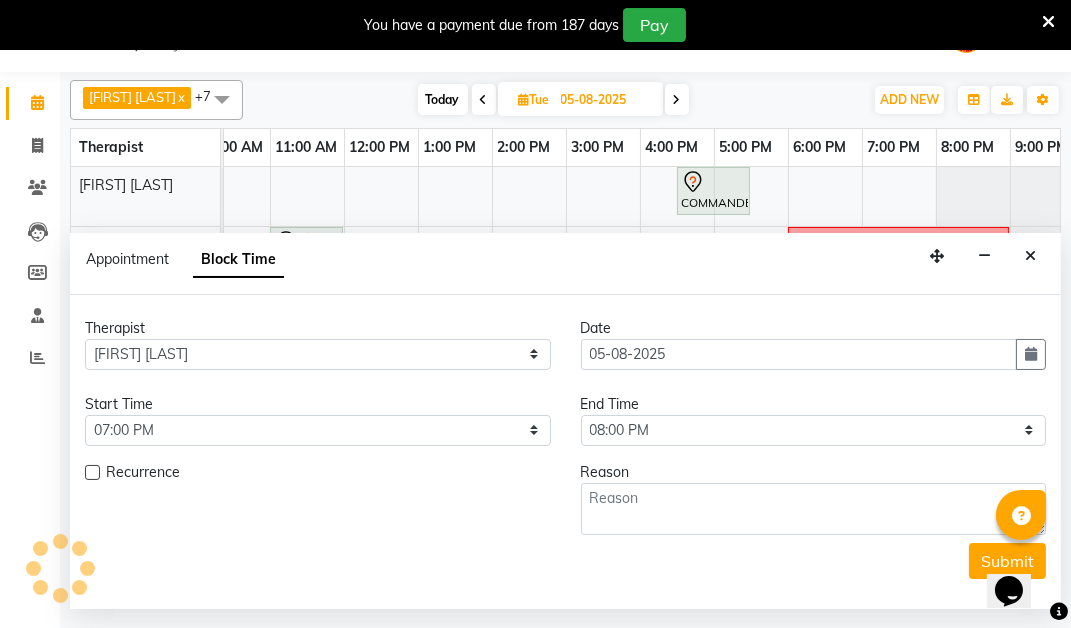 scroll, scrollTop: 0, scrollLeft: 0, axis: both 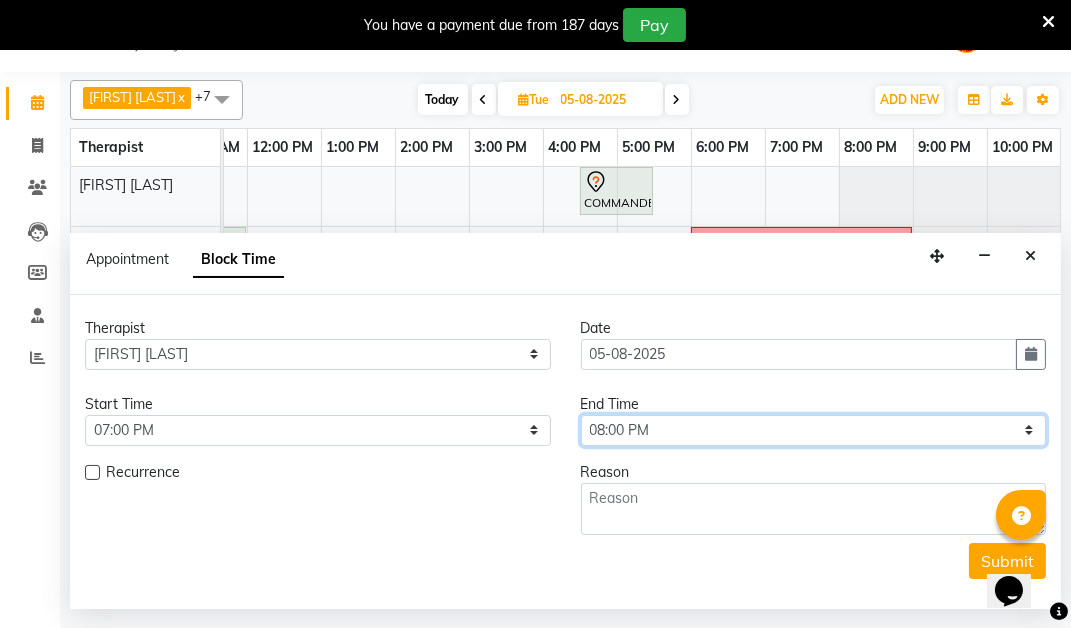 click on "Select 09:00 AM 09:15 AM 09:30 AM 09:45 AM 10:00 AM 10:15 AM 10:30 AM 10:45 AM 11:00 AM 11:15 AM 11:30 AM 11:45 AM 12:00 PM 12:15 PM 12:30 PM 12:45 PM 01:00 PM 01:15 PM 01:30 PM 01:45 PM 02:00 PM 02:15 PM 02:30 PM 02:45 PM 03:00 PM 03:15 PM 03:30 PM 03:45 PM 04:00 PM 04:15 PM 04:30 PM 04:45 PM 05:00 PM 05:15 PM 05:30 PM 05:45 PM 06:00 PM 06:15 PM 06:30 PM 06:45 PM 07:00 PM 07:15 PM 07:30 PM 07:45 PM 08:00 PM 08:15 PM 08:30 PM 08:45 PM 09:00 PM 09:15 PM 09:30 PM 09:45 PM 10:00 PM" at bounding box center (814, 430) 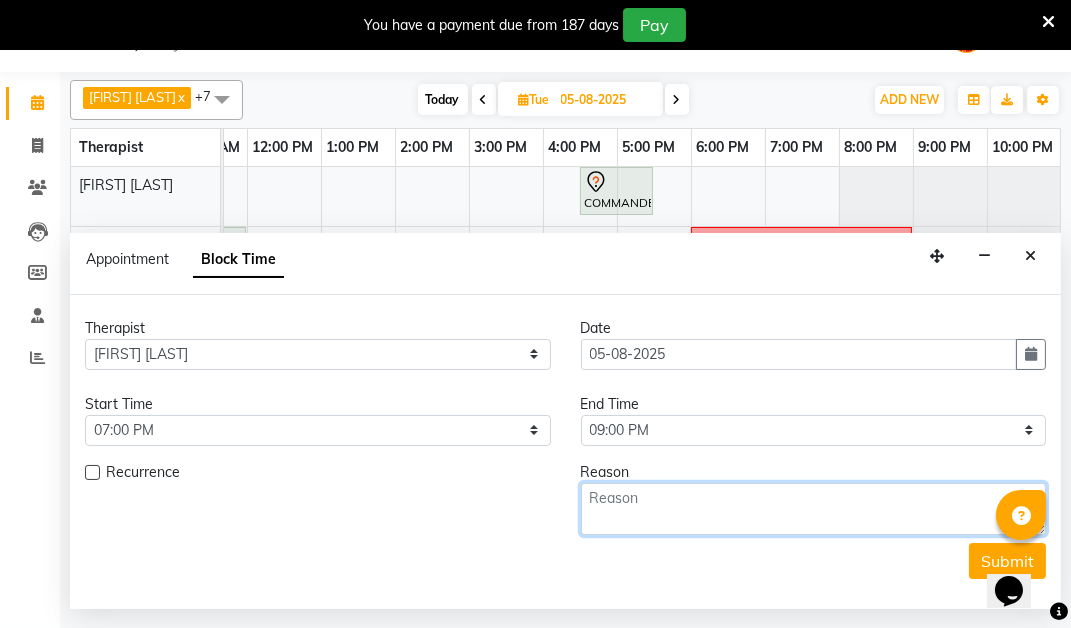click at bounding box center [814, 509] 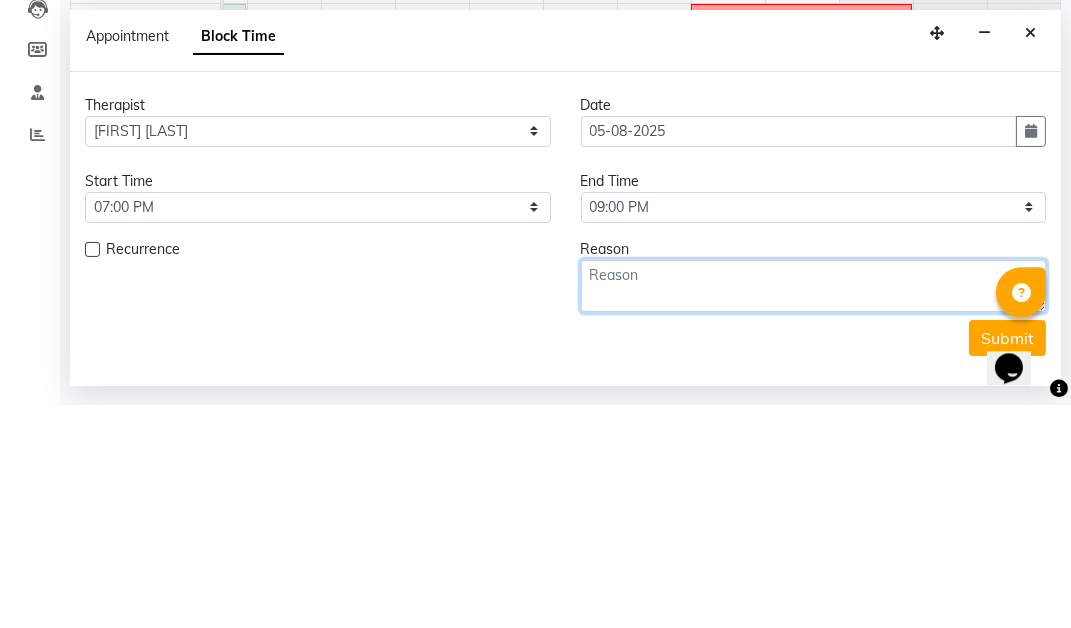scroll, scrollTop: 50, scrollLeft: 0, axis: vertical 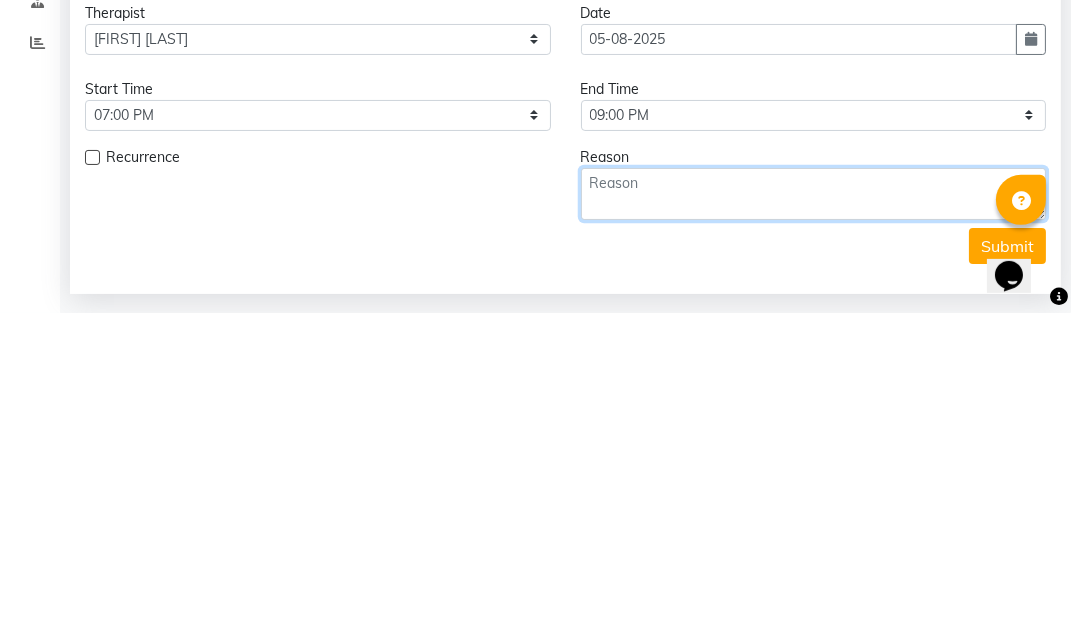 type on "," 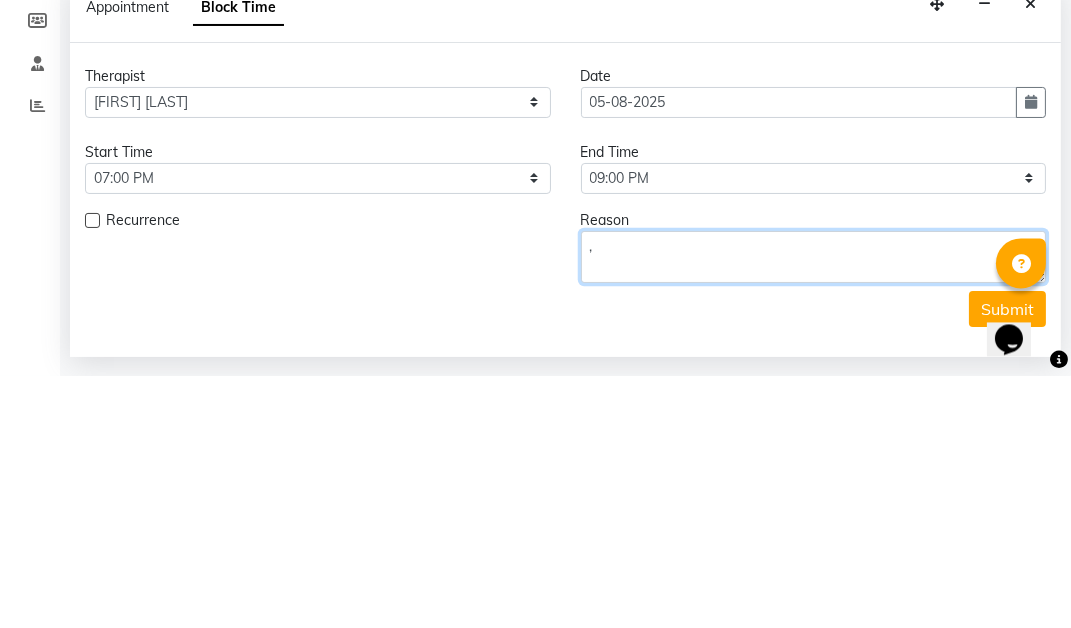scroll, scrollTop: 50, scrollLeft: 0, axis: vertical 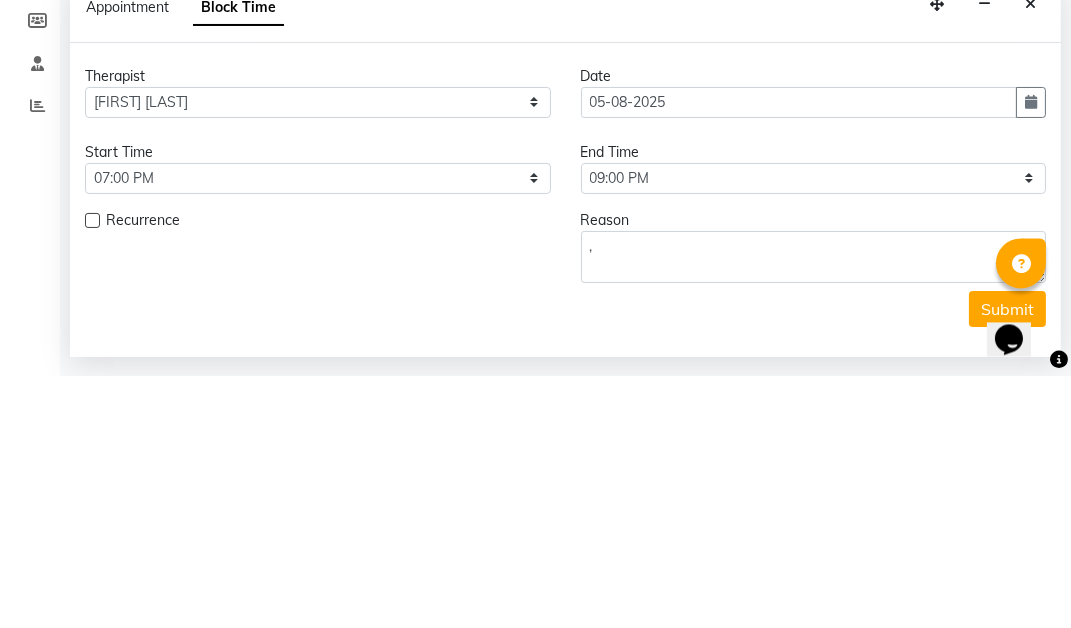click on "Submit" at bounding box center [1007, 561] 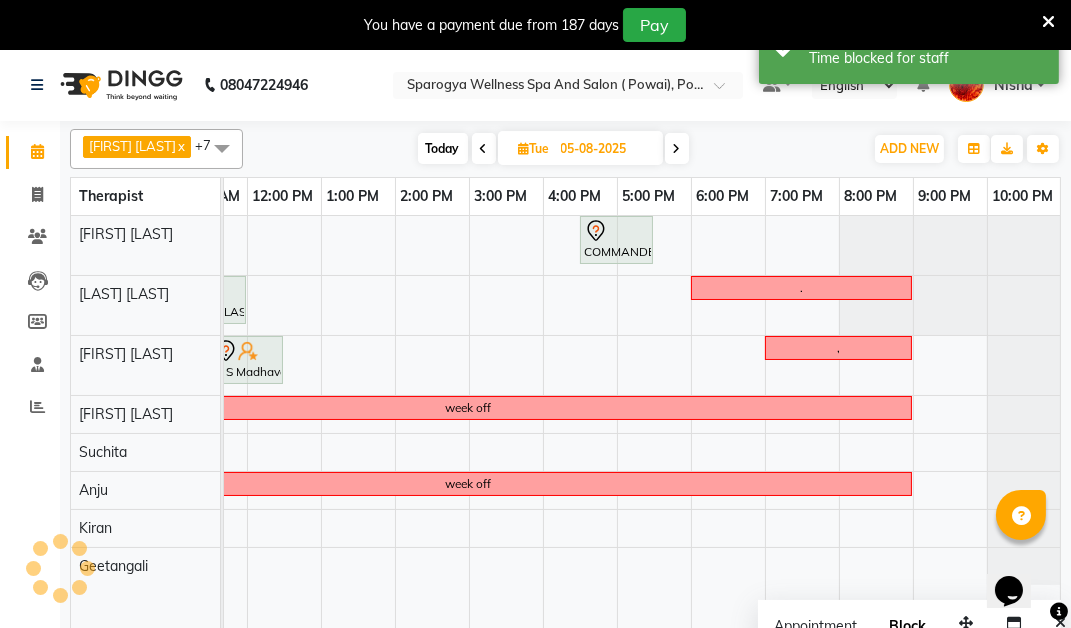 scroll, scrollTop: 0, scrollLeft: 0, axis: both 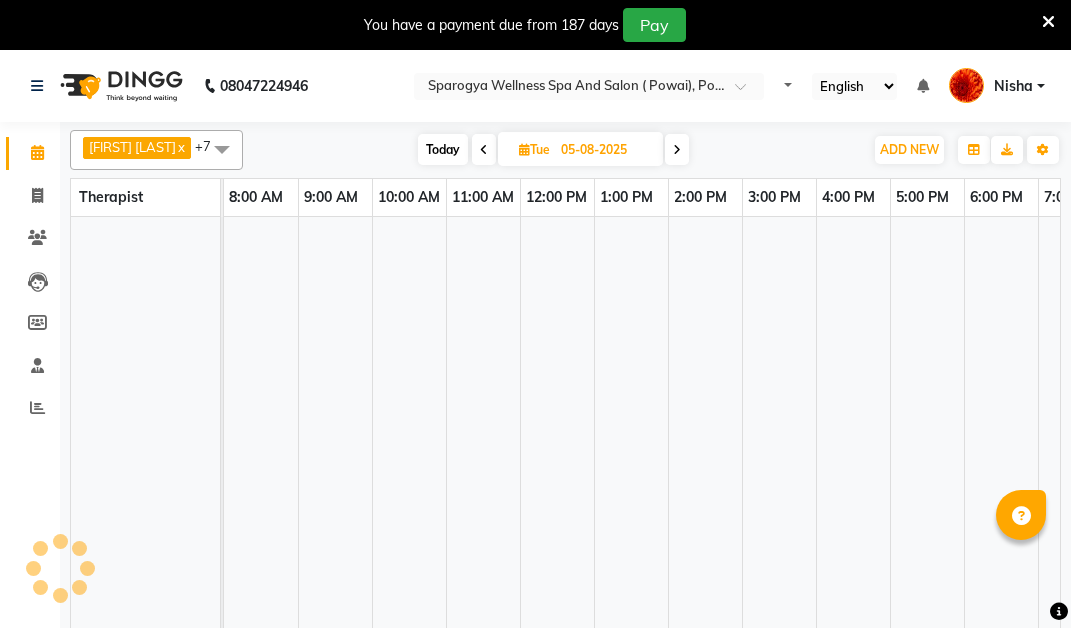 select on "en" 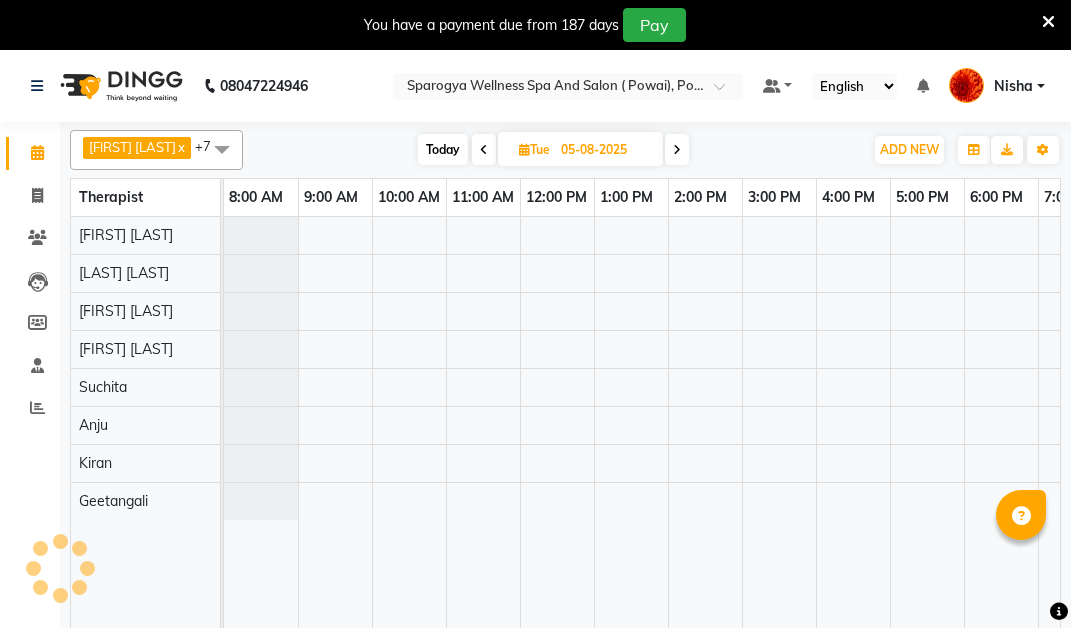 scroll, scrollTop: 0, scrollLeft: 0, axis: both 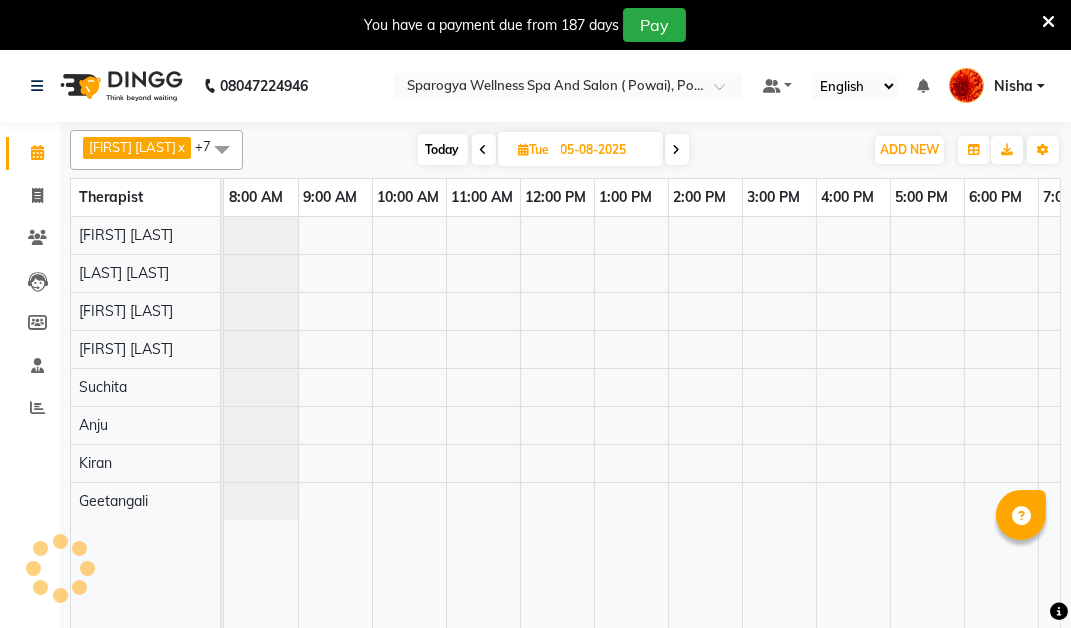 click on "Nisha" at bounding box center (997, 86) 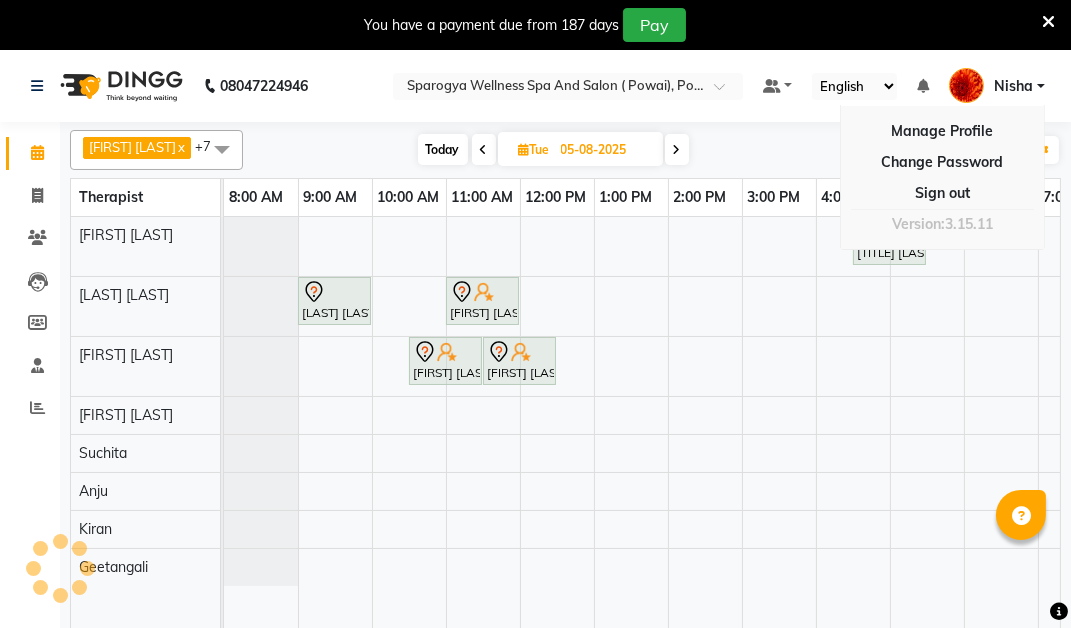 click on "Sign out" at bounding box center (942, 193) 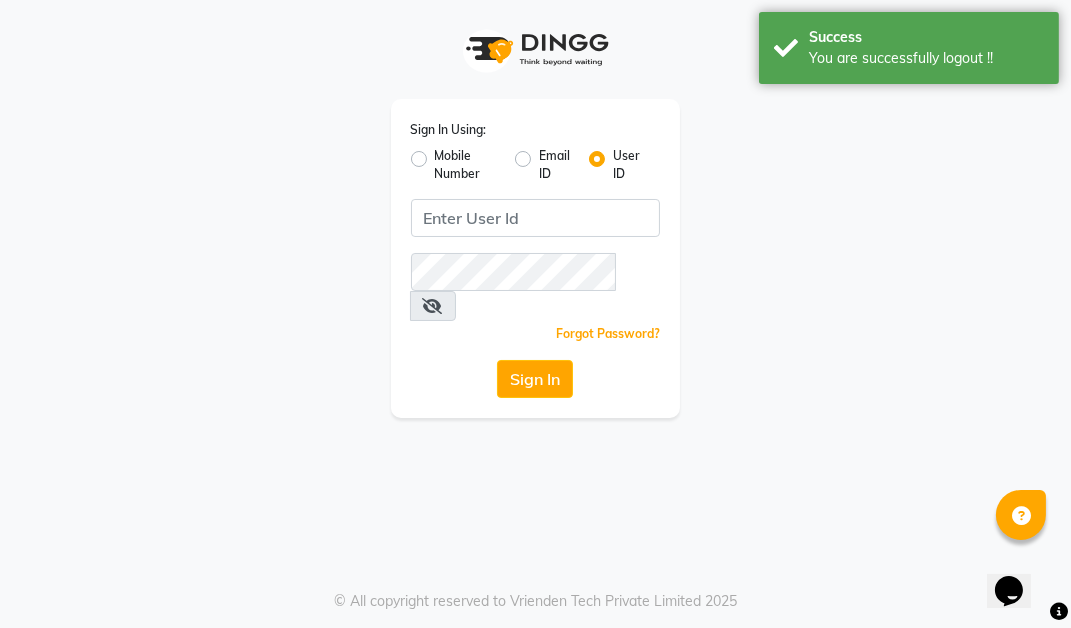 scroll, scrollTop: 0, scrollLeft: 0, axis: both 